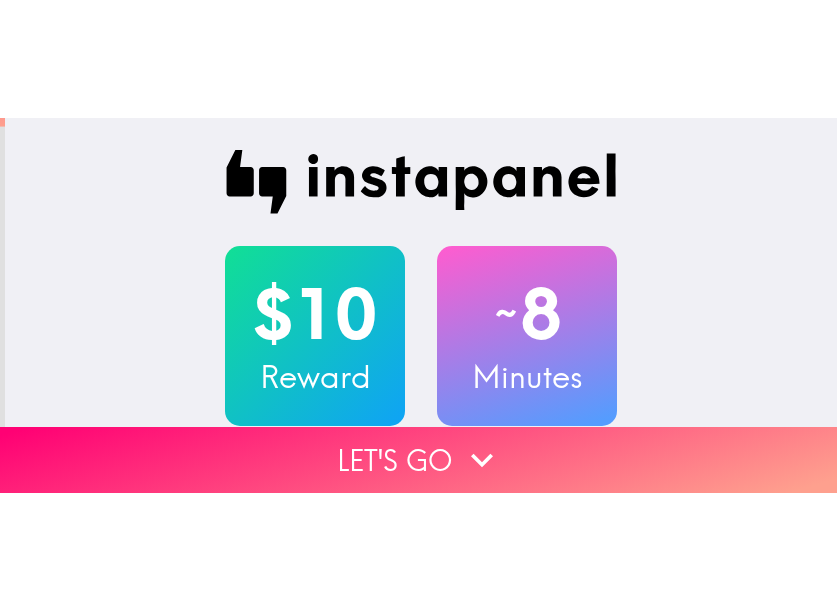 scroll, scrollTop: 0, scrollLeft: 0, axis: both 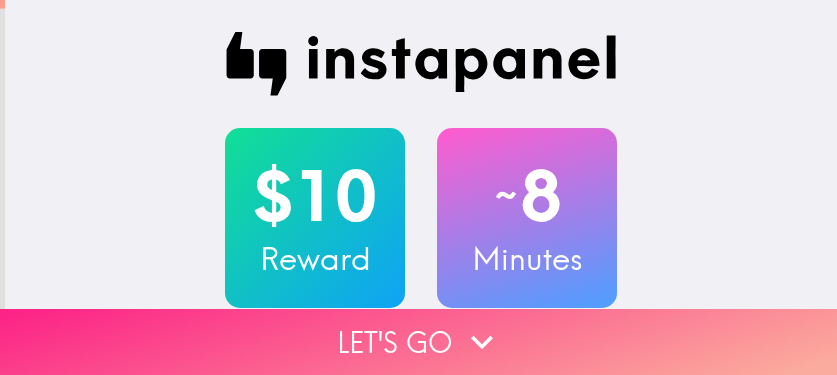 click 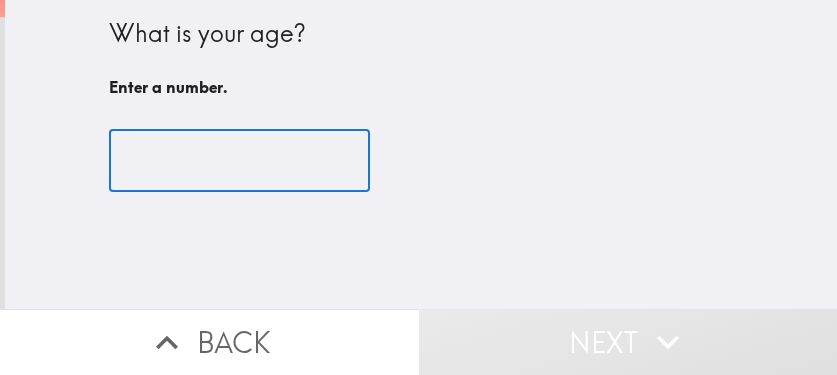 click at bounding box center [239, 161] 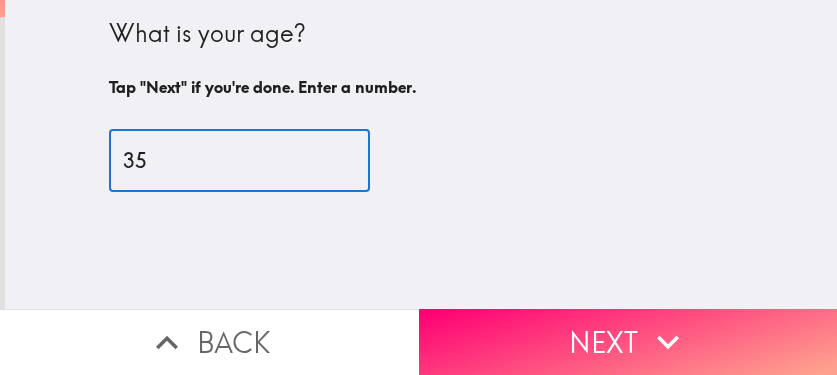 type on "35" 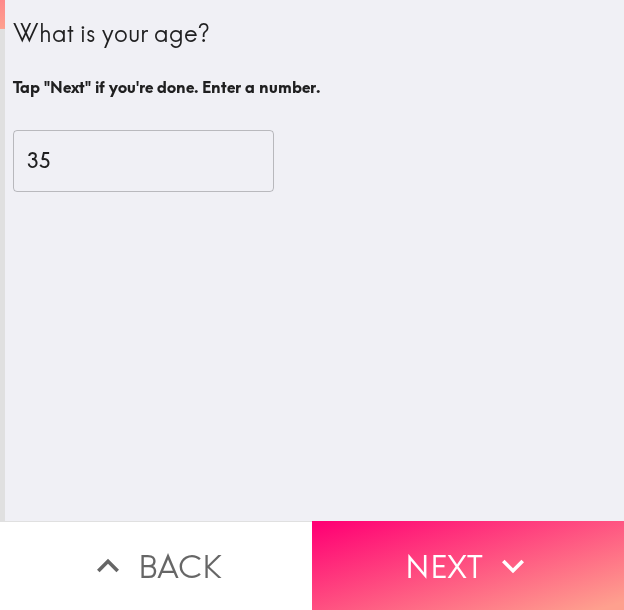 click on "Next" at bounding box center (468, 565) 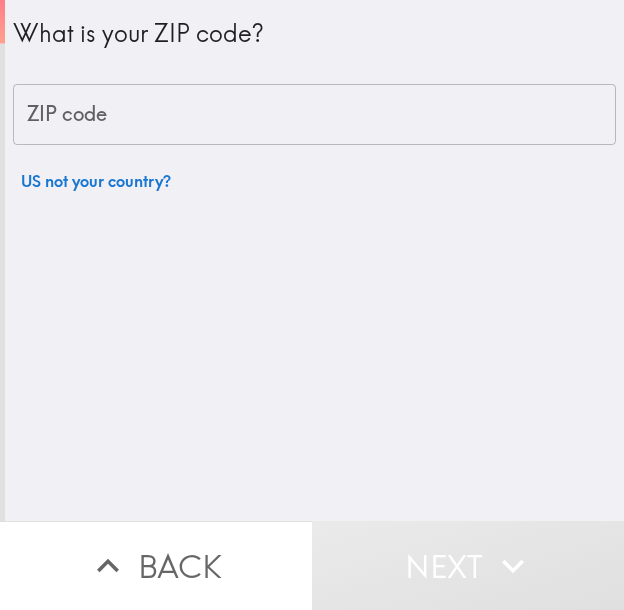 click on "ZIP code" at bounding box center [314, 115] 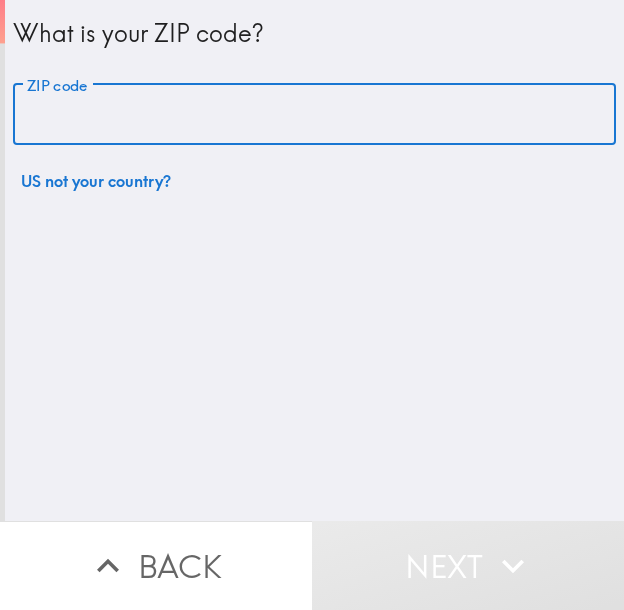 paste on "11428" 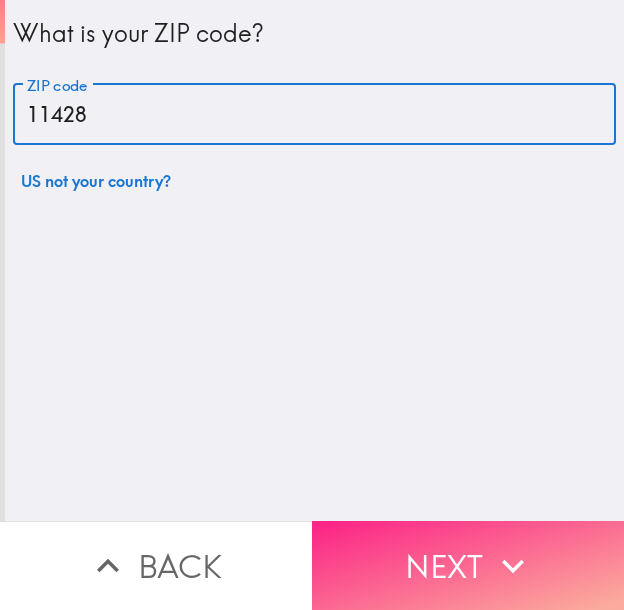 type on "11428" 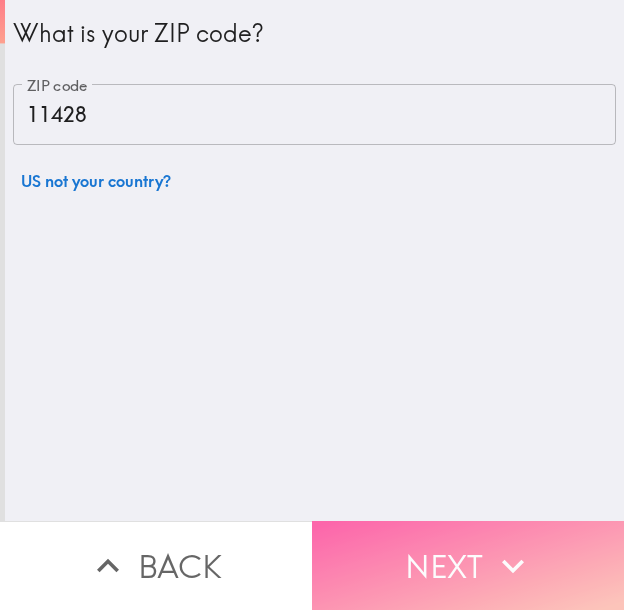 click on "Next" at bounding box center (468, 565) 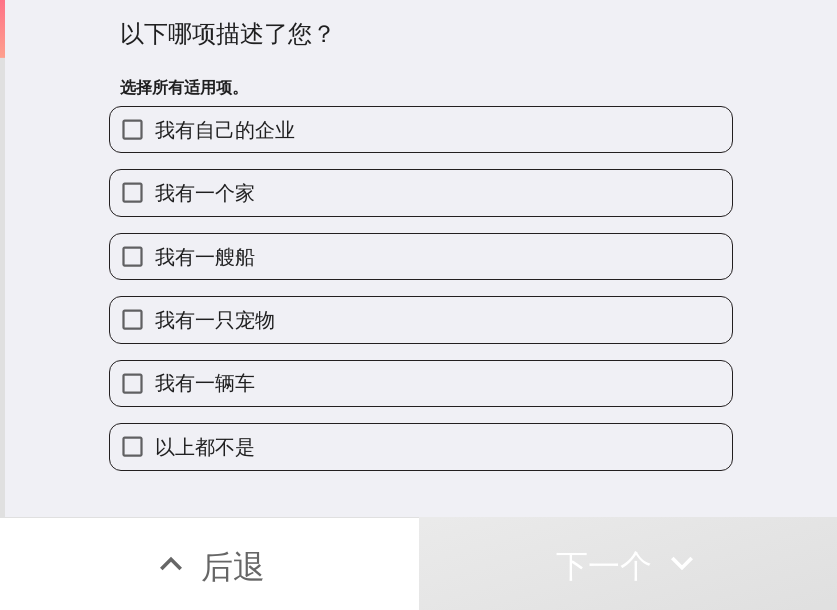 drag, startPoint x: 453, startPoint y: 115, endPoint x: 479, endPoint y: 127, distance: 28.635643 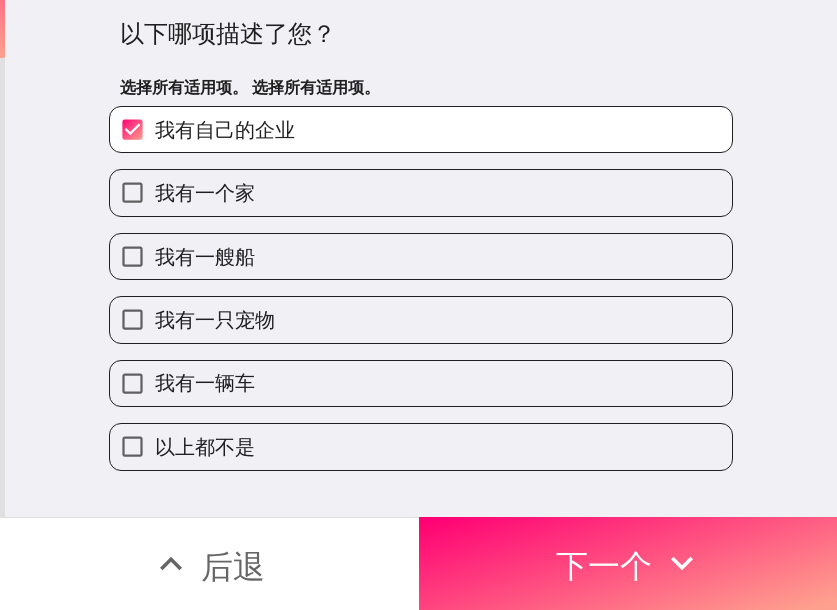 click on "我有一个家" at bounding box center (421, 192) 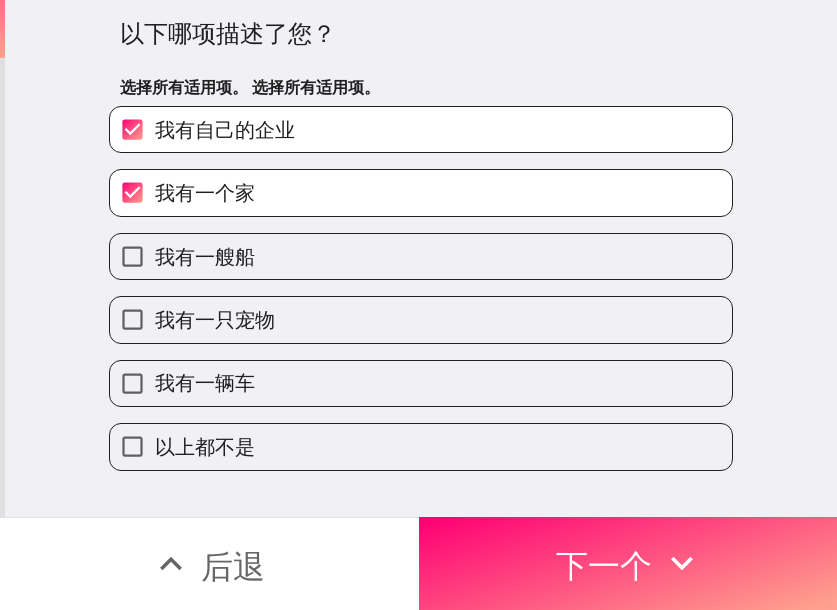 drag, startPoint x: 363, startPoint y: 386, endPoint x: 405, endPoint y: 384, distance: 42.047592 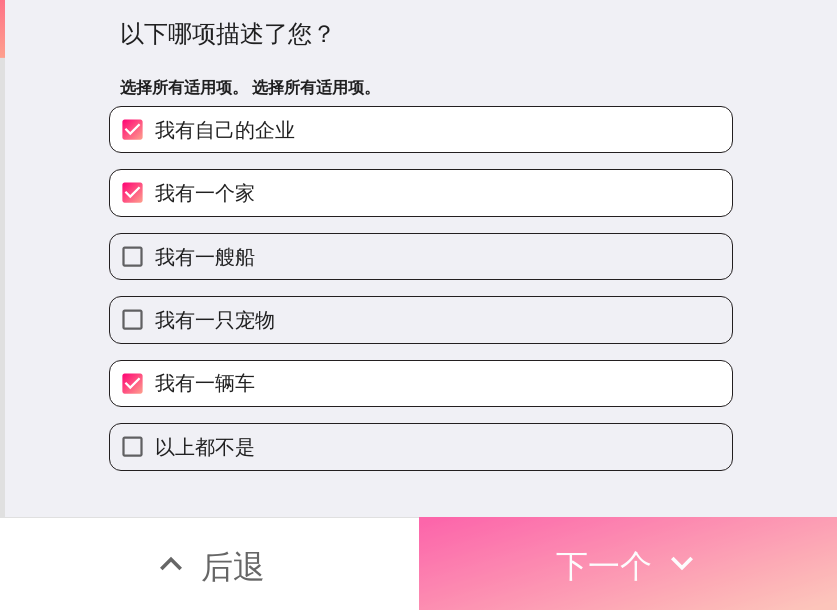 click 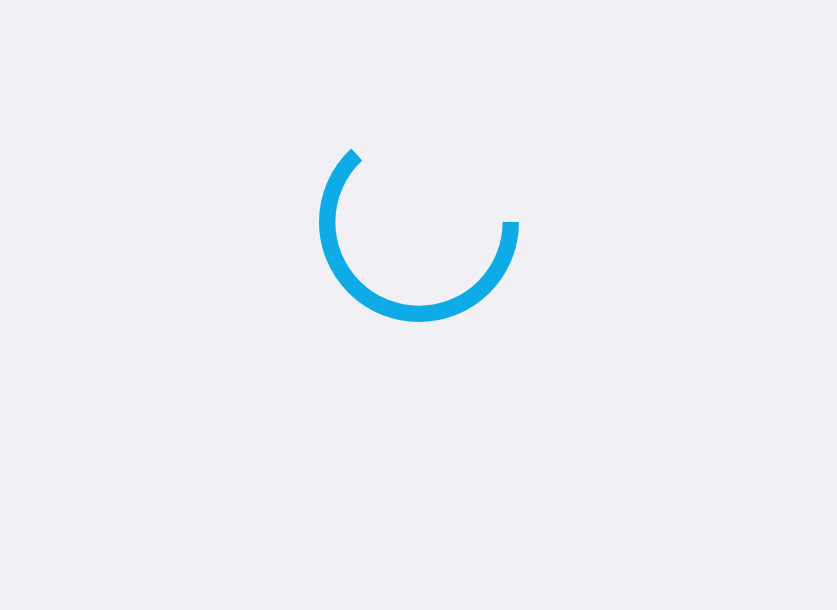 scroll, scrollTop: 0, scrollLeft: 0, axis: both 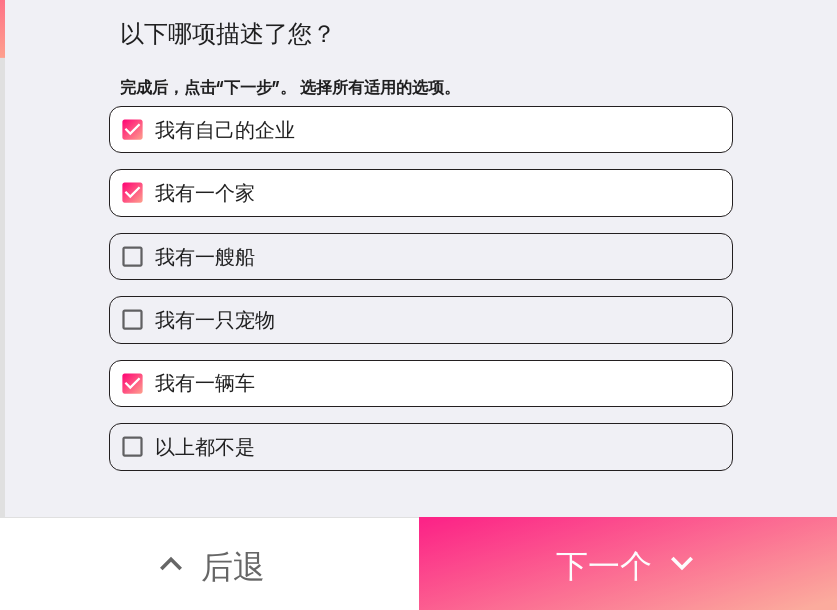 click 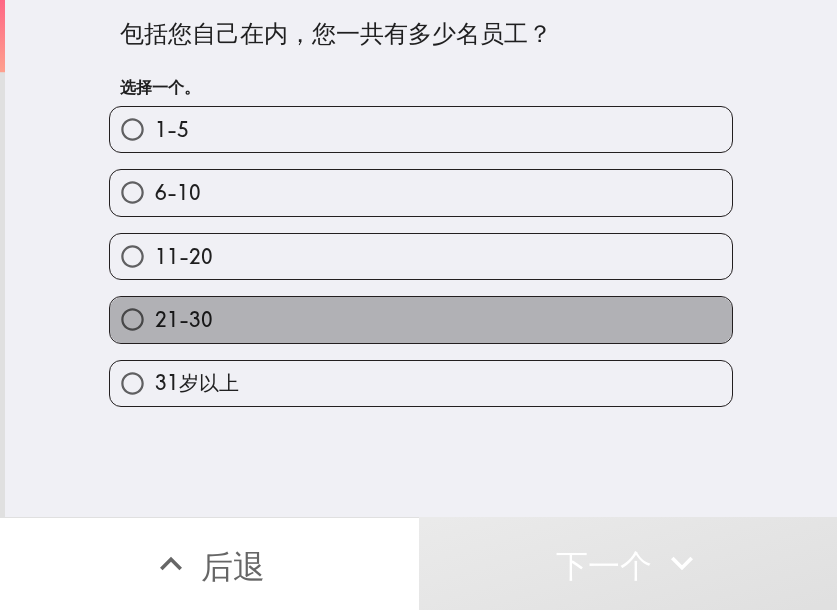 click on "21-30" at bounding box center (421, 319) 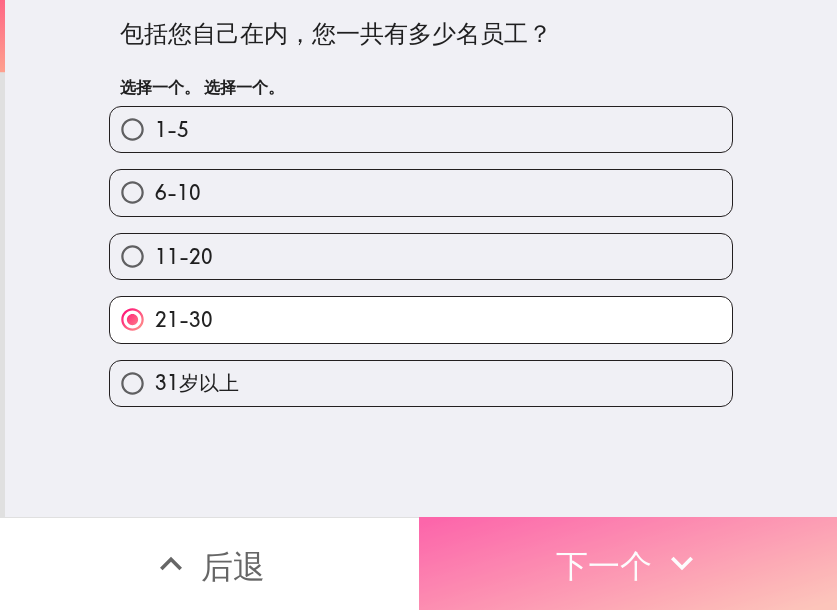 click on "下一个" at bounding box center (628, 563) 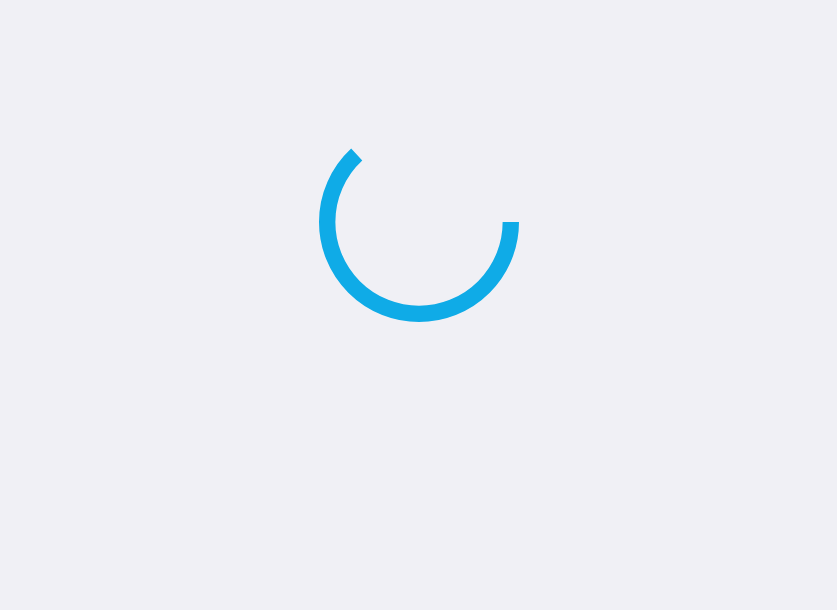 scroll, scrollTop: 0, scrollLeft: 0, axis: both 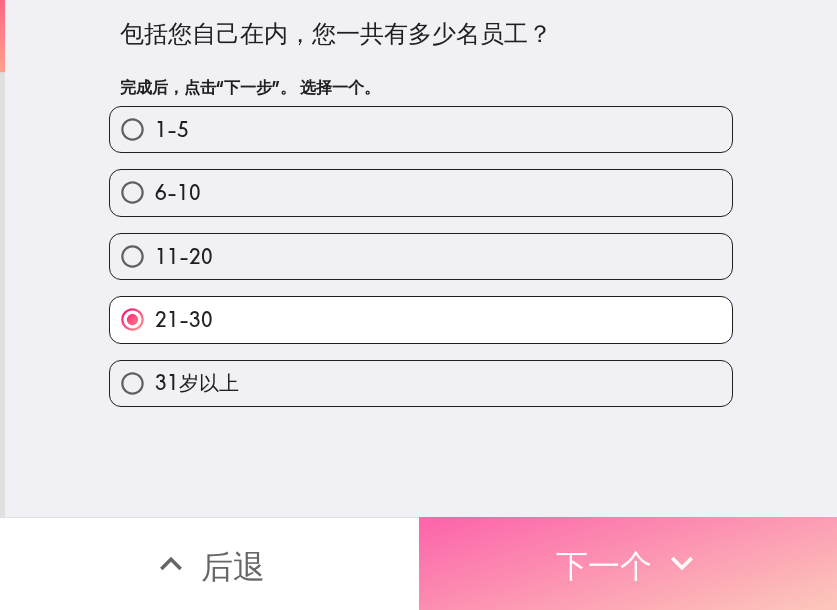 click on "下一个" at bounding box center [604, 566] 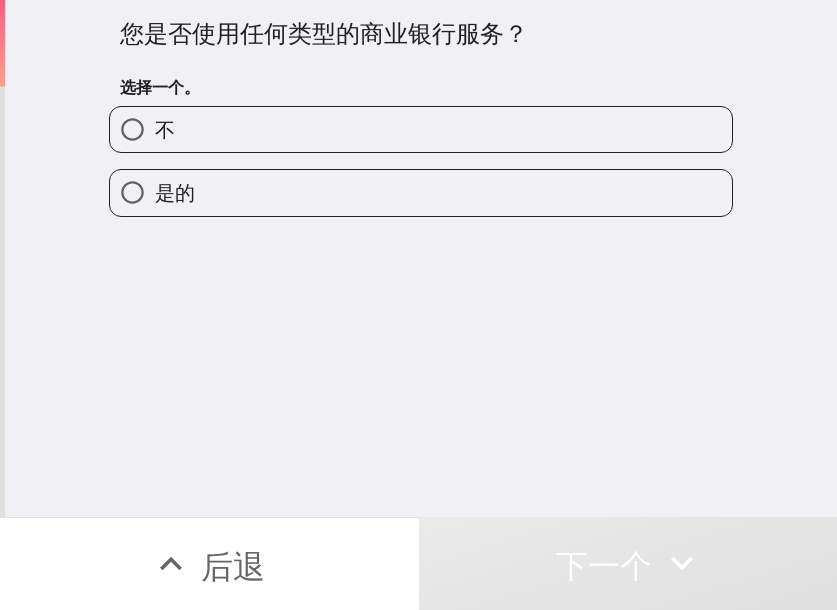 drag, startPoint x: 421, startPoint y: 182, endPoint x: 460, endPoint y: 187, distance: 39.319206 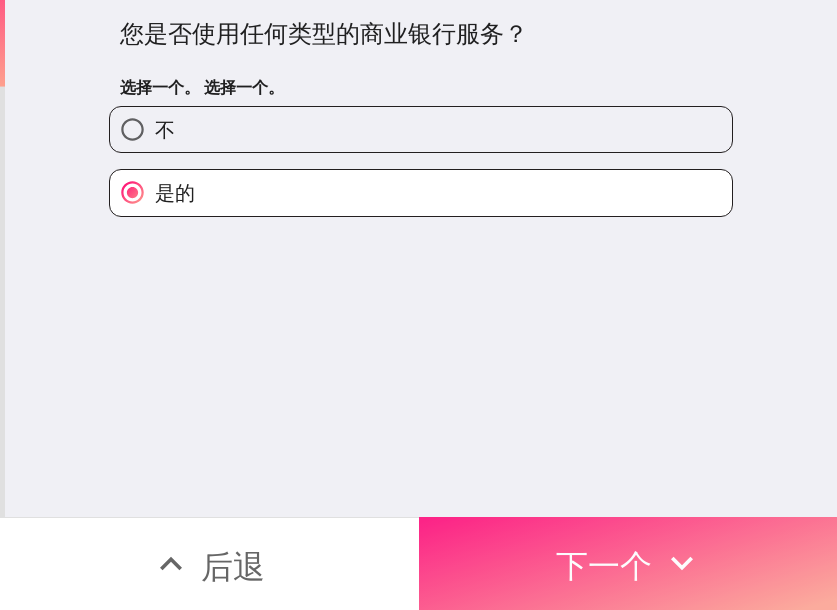 click on "下一个" at bounding box center (604, 566) 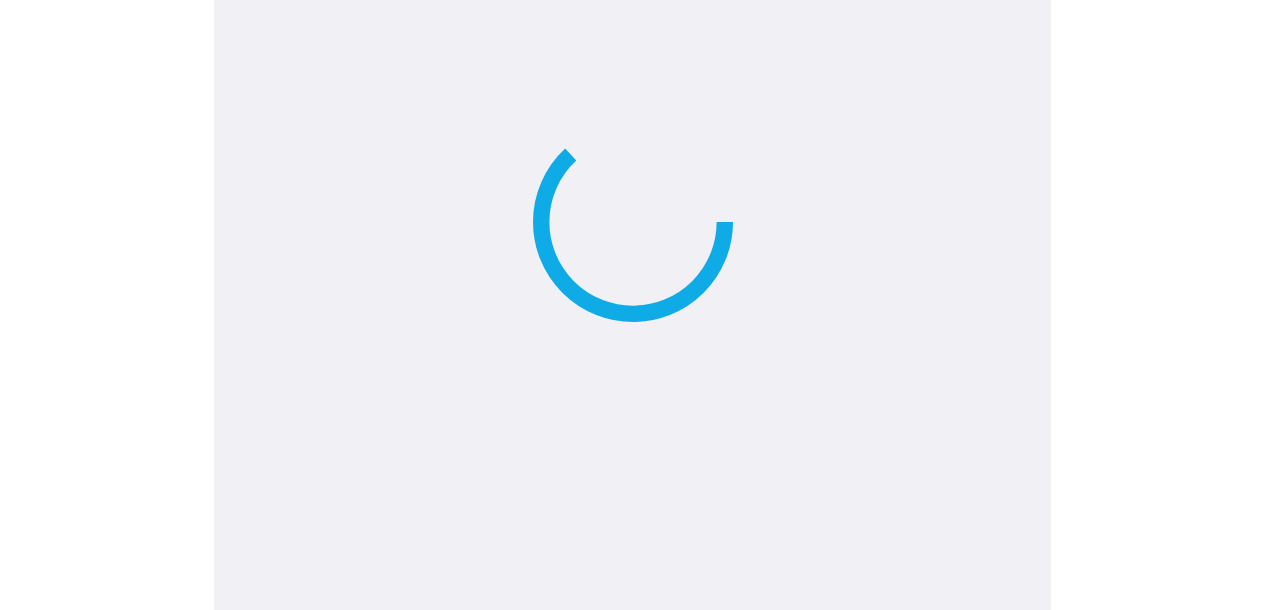 scroll, scrollTop: 0, scrollLeft: 0, axis: both 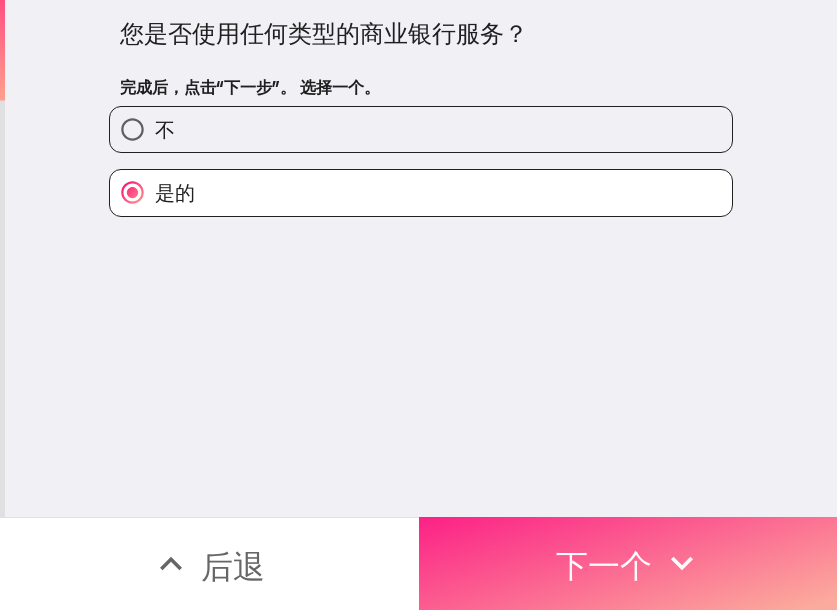 click on "下一个" at bounding box center (628, 563) 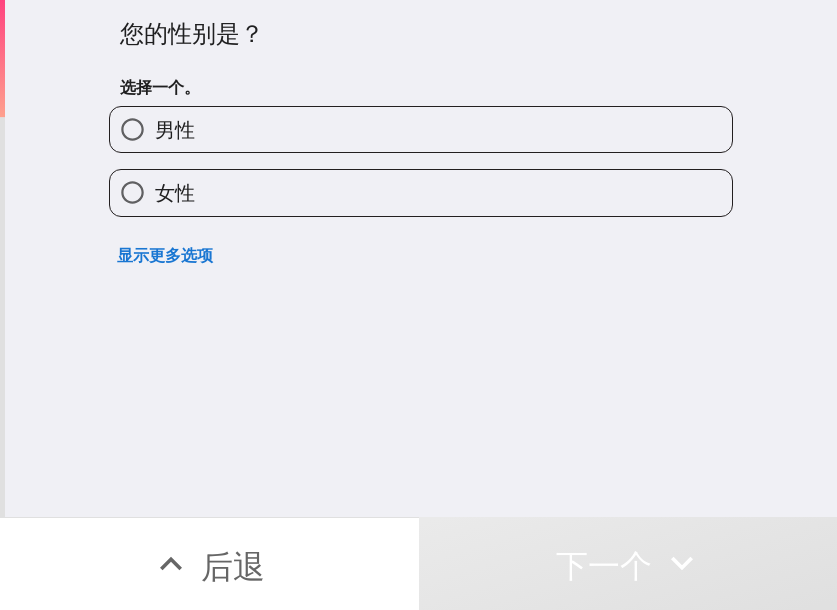 type 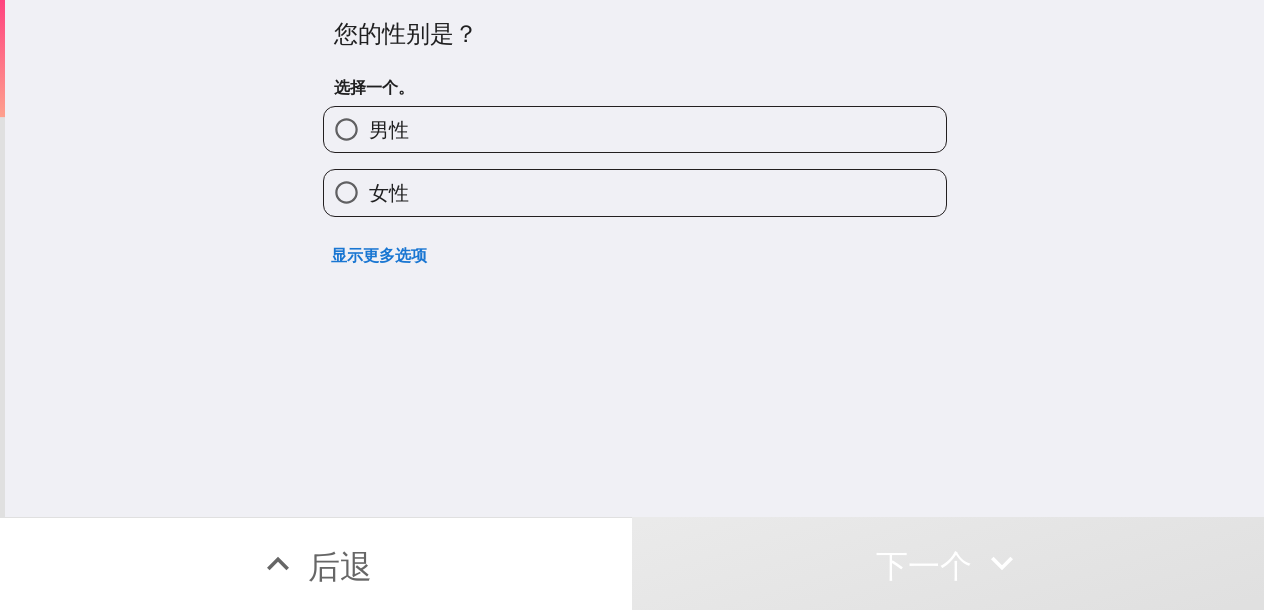 click on "男性" at bounding box center [635, 129] 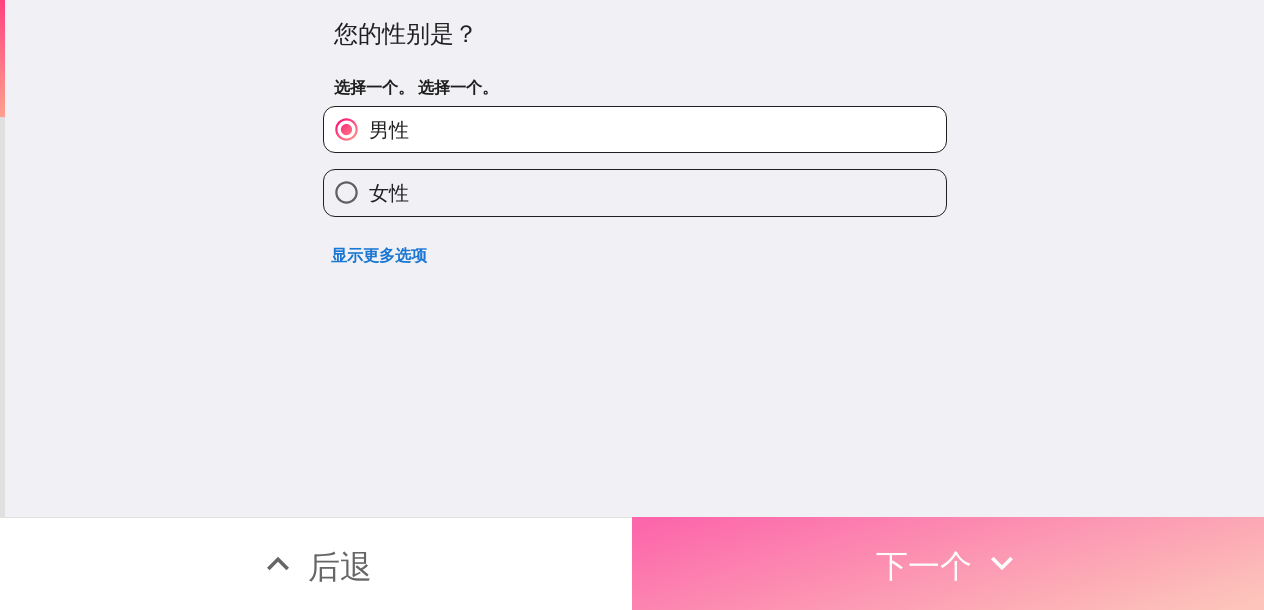 click on "下一个" at bounding box center [924, 566] 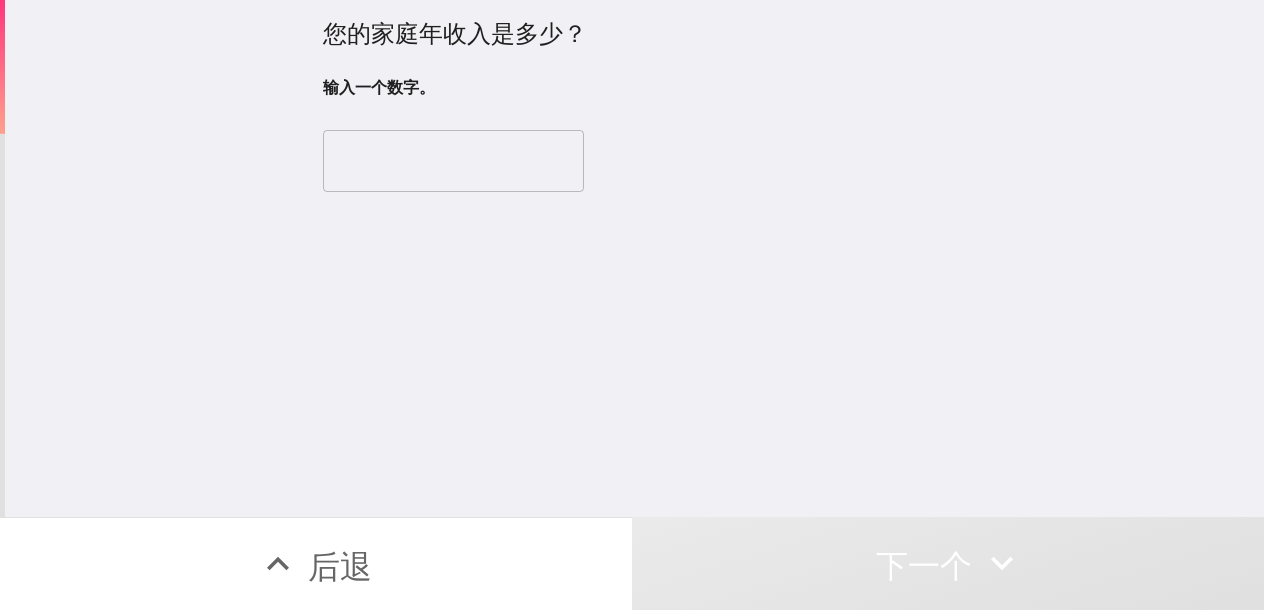 click at bounding box center (453, 161) 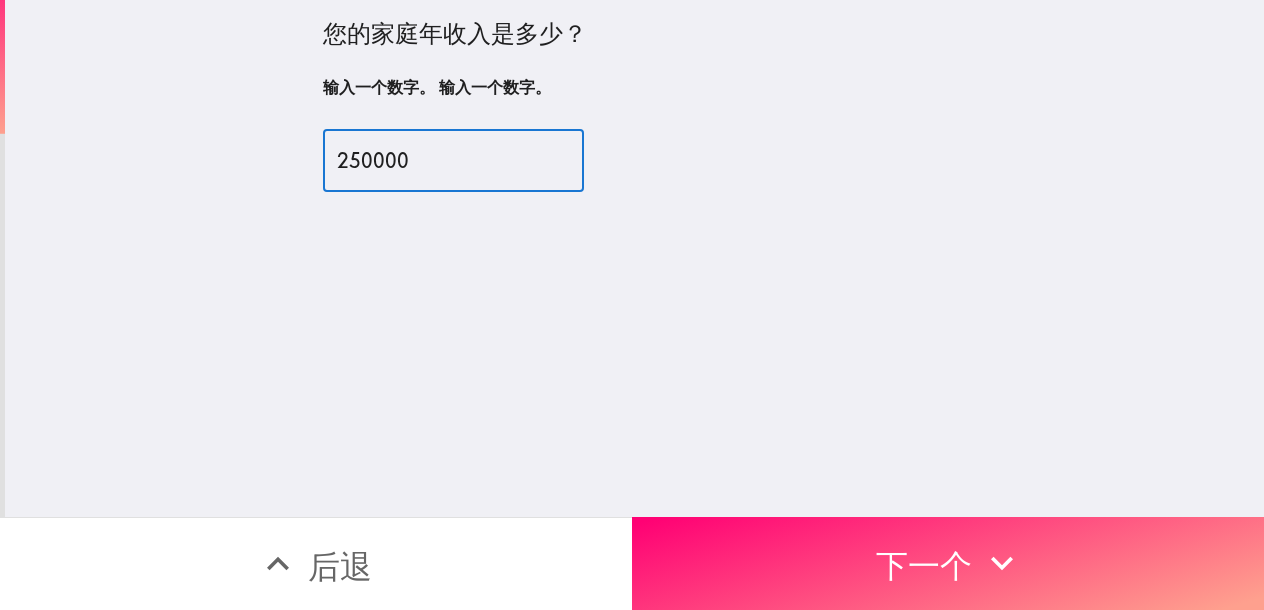drag, startPoint x: 417, startPoint y: 164, endPoint x: 292, endPoint y: 175, distance: 125.48307 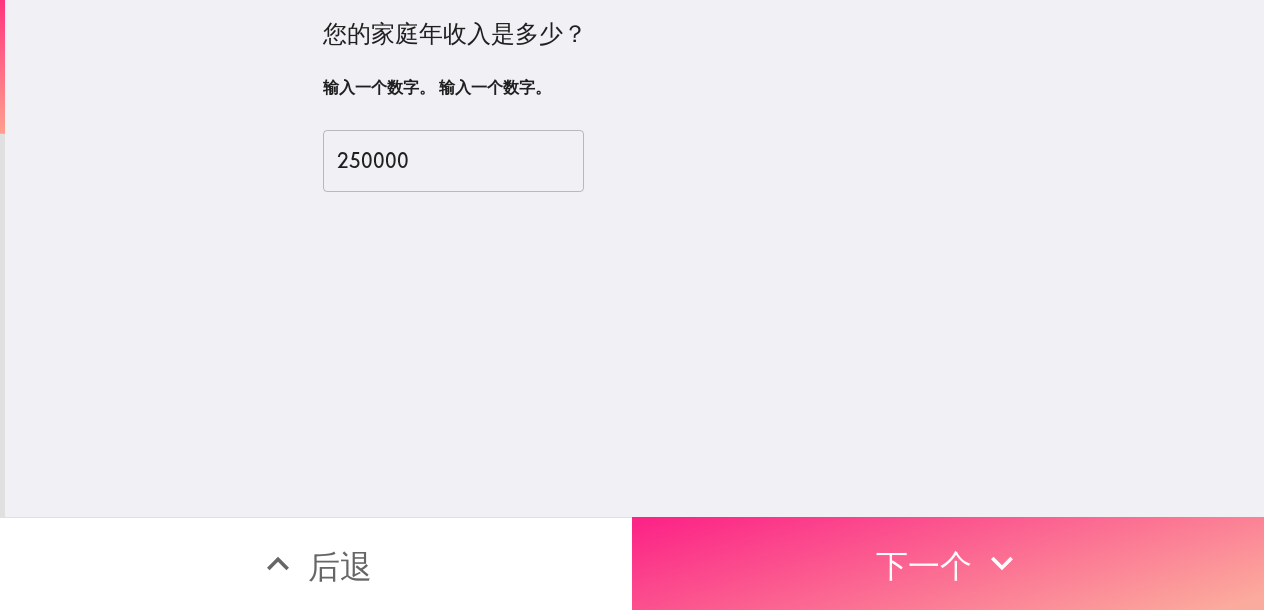 click 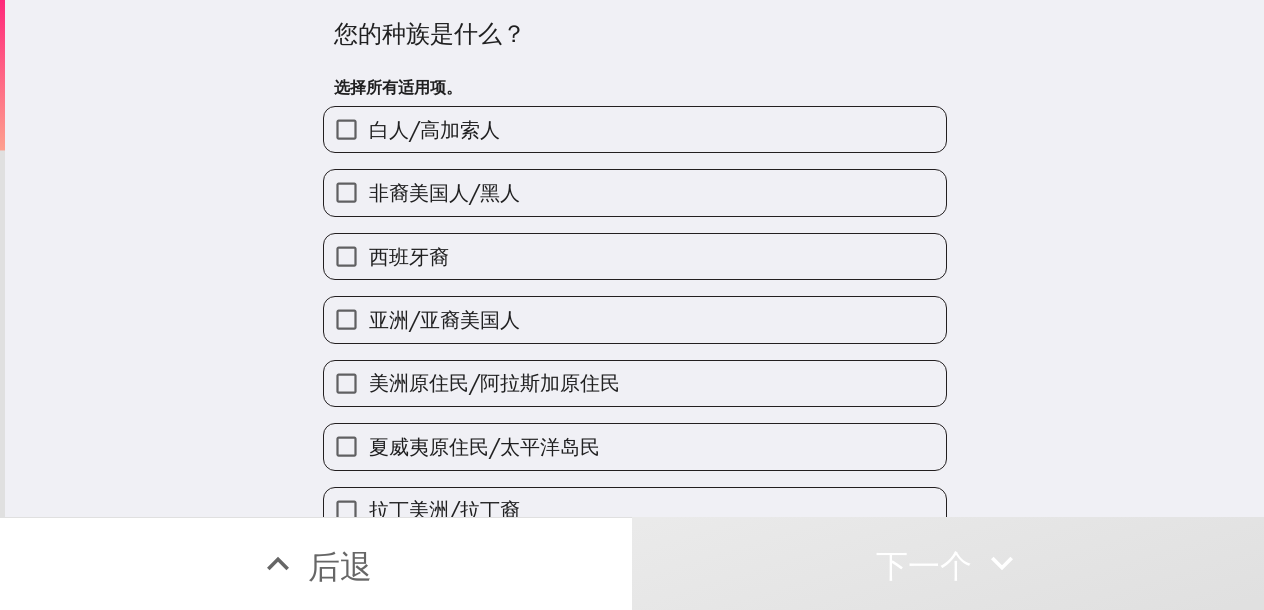 click on "白人/高加索人" at bounding box center (635, 129) 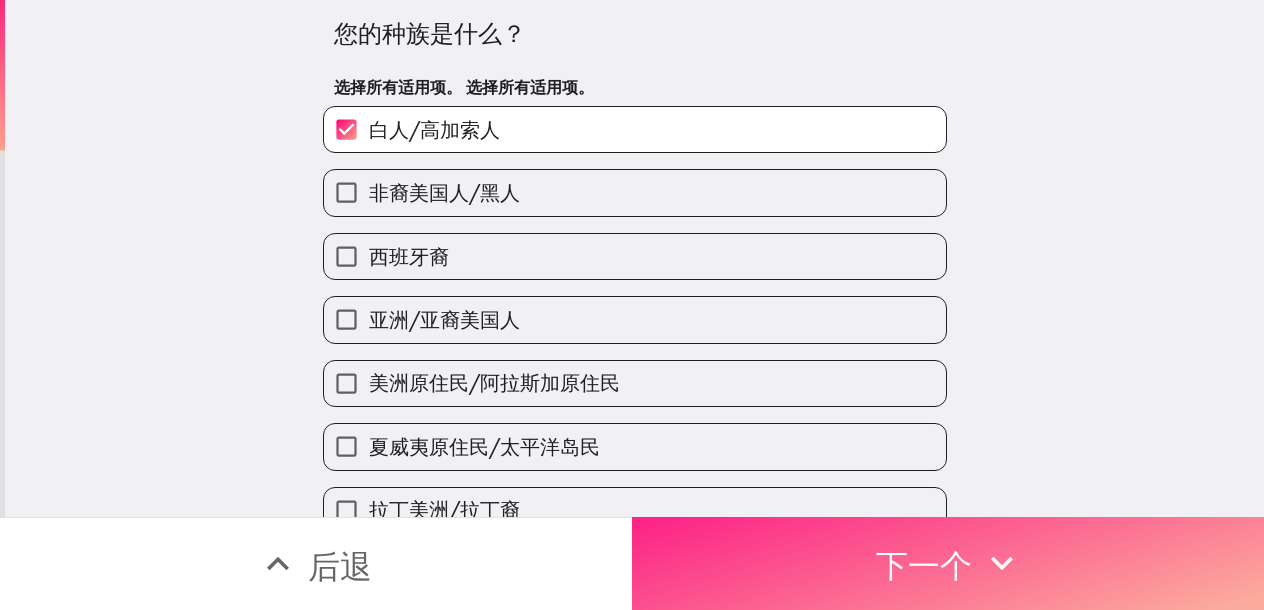 click 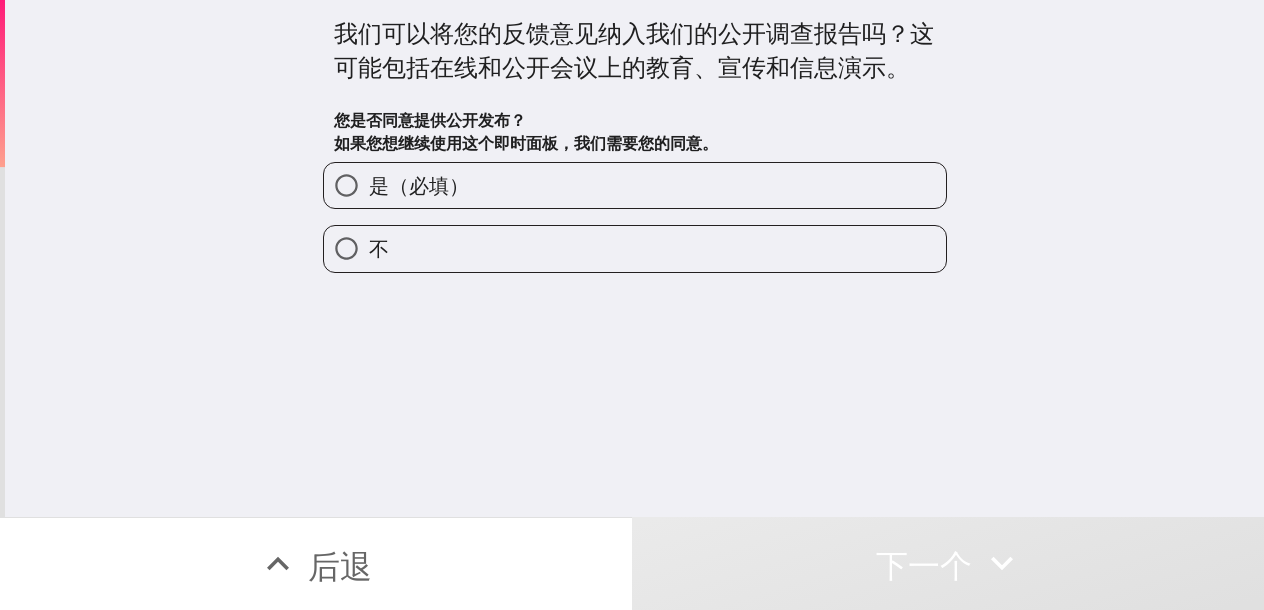 click on "是（必填）" at bounding box center [635, 185] 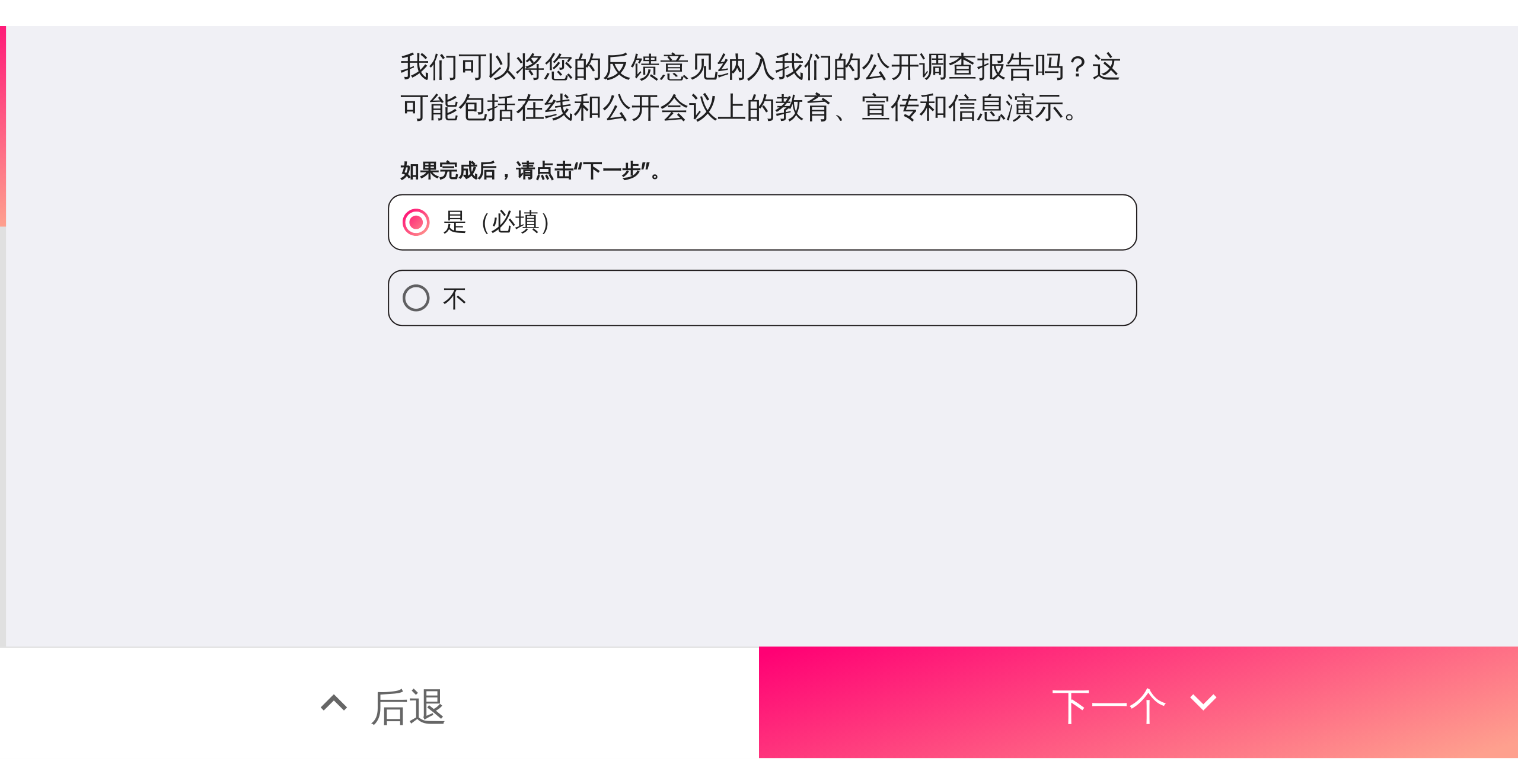 scroll, scrollTop: 0, scrollLeft: 0, axis: both 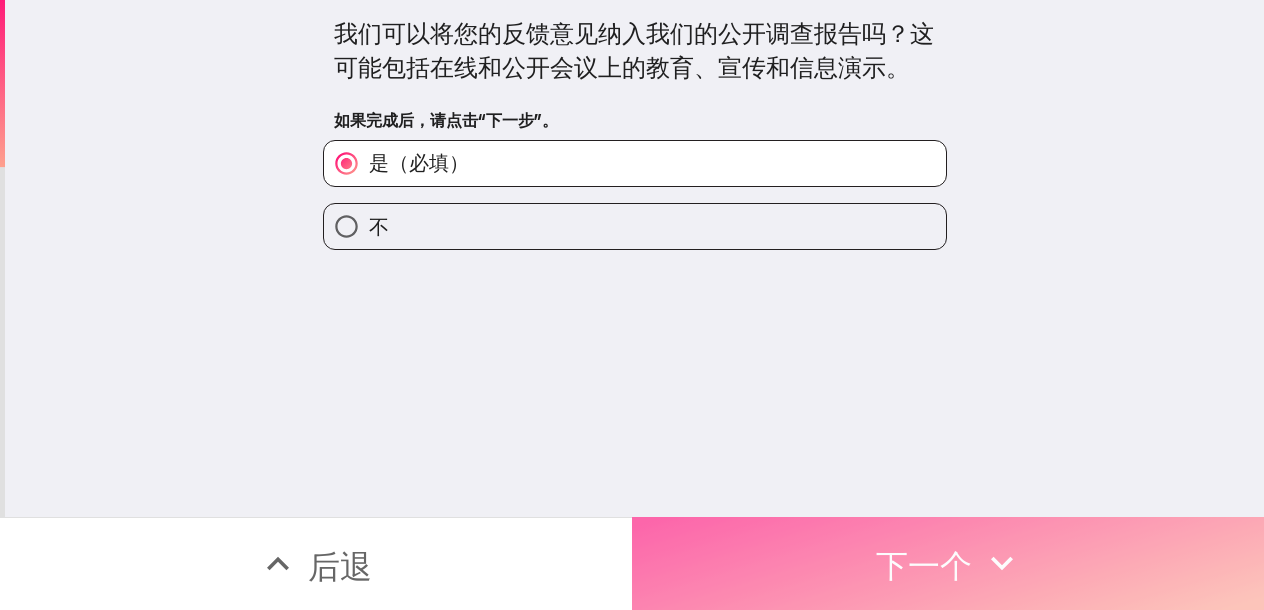 click on "下一个" at bounding box center [924, 566] 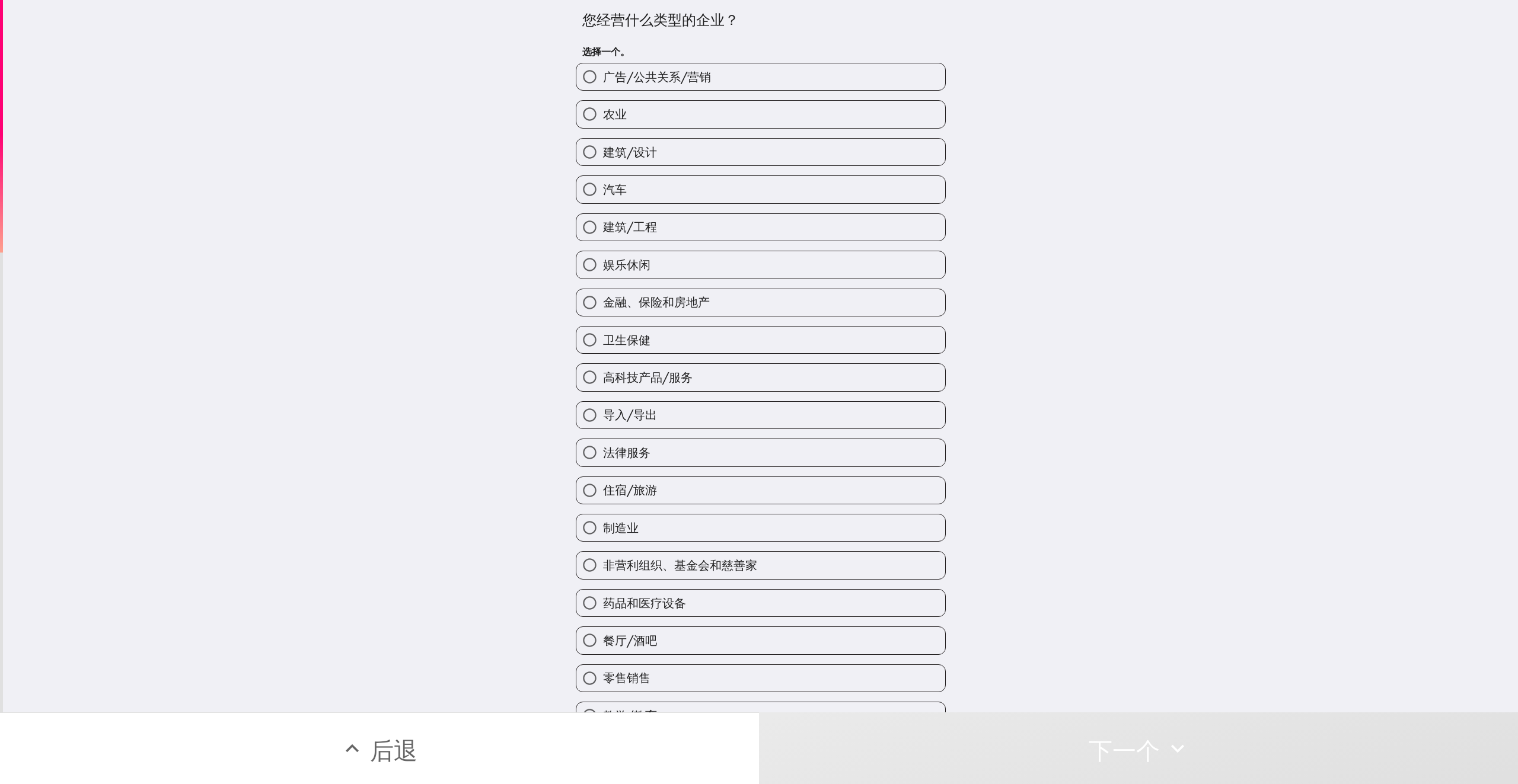 type 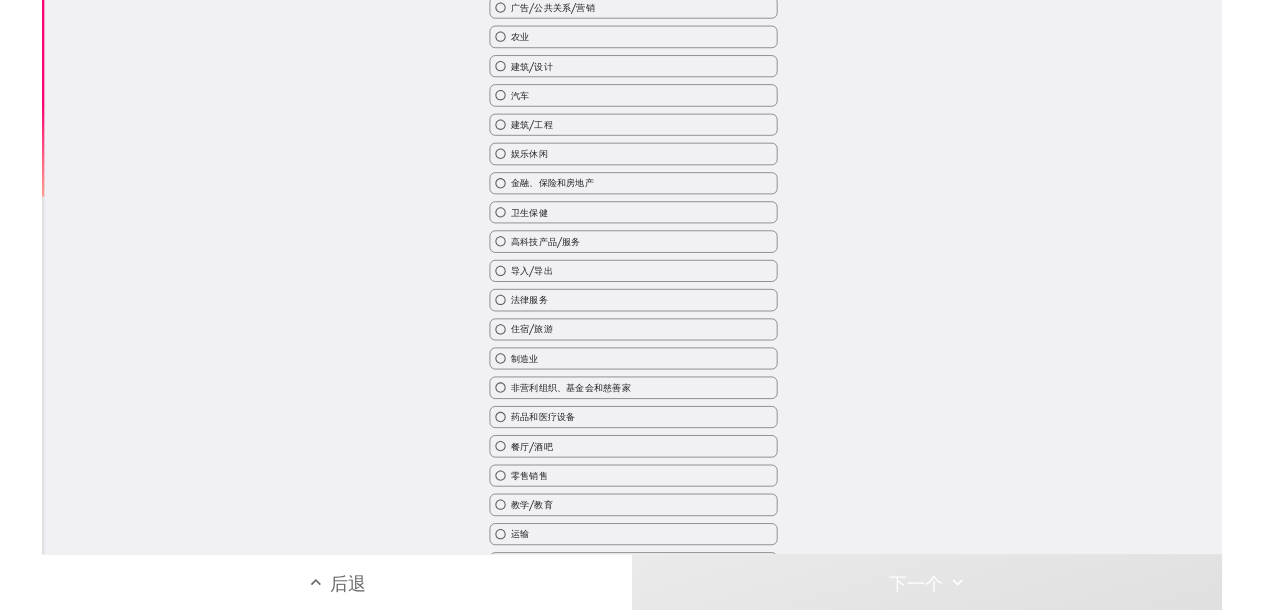 scroll, scrollTop: 0, scrollLeft: 0, axis: both 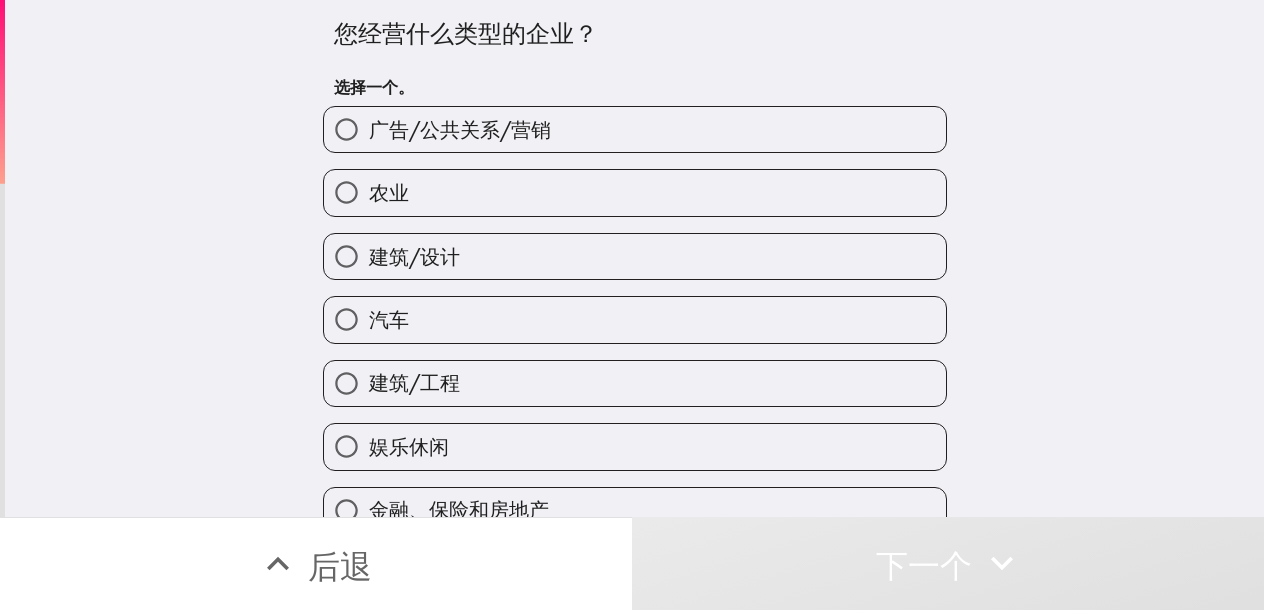 drag, startPoint x: 513, startPoint y: 268, endPoint x: 539, endPoint y: 269, distance: 26.019224 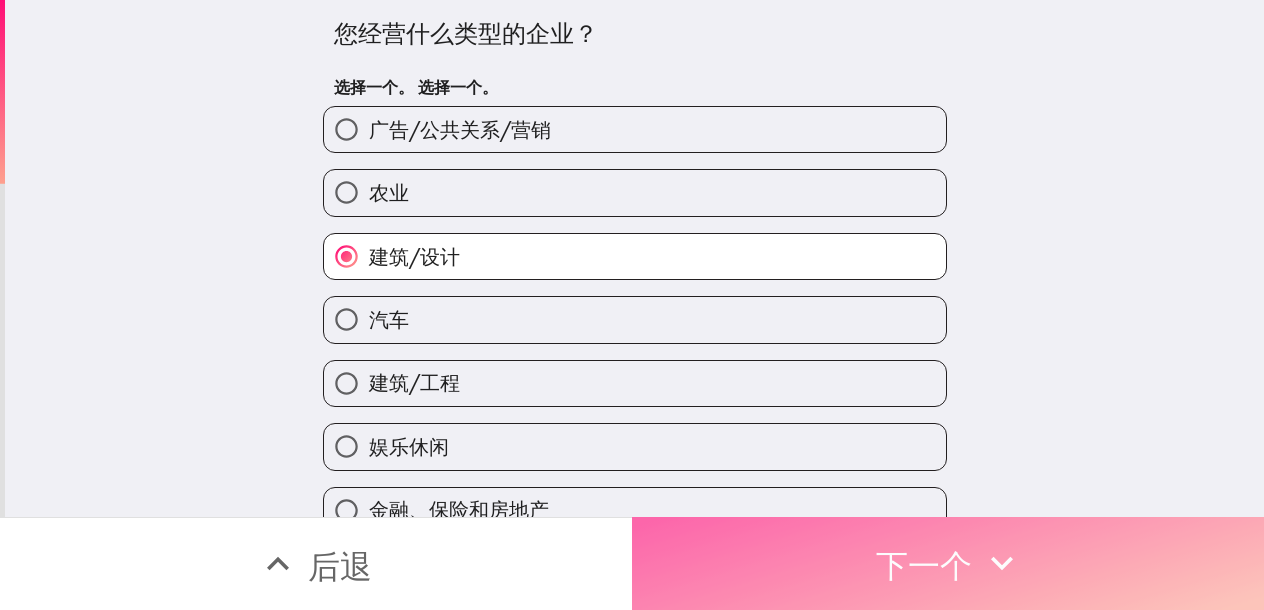 click on "下一个" at bounding box center (924, 566) 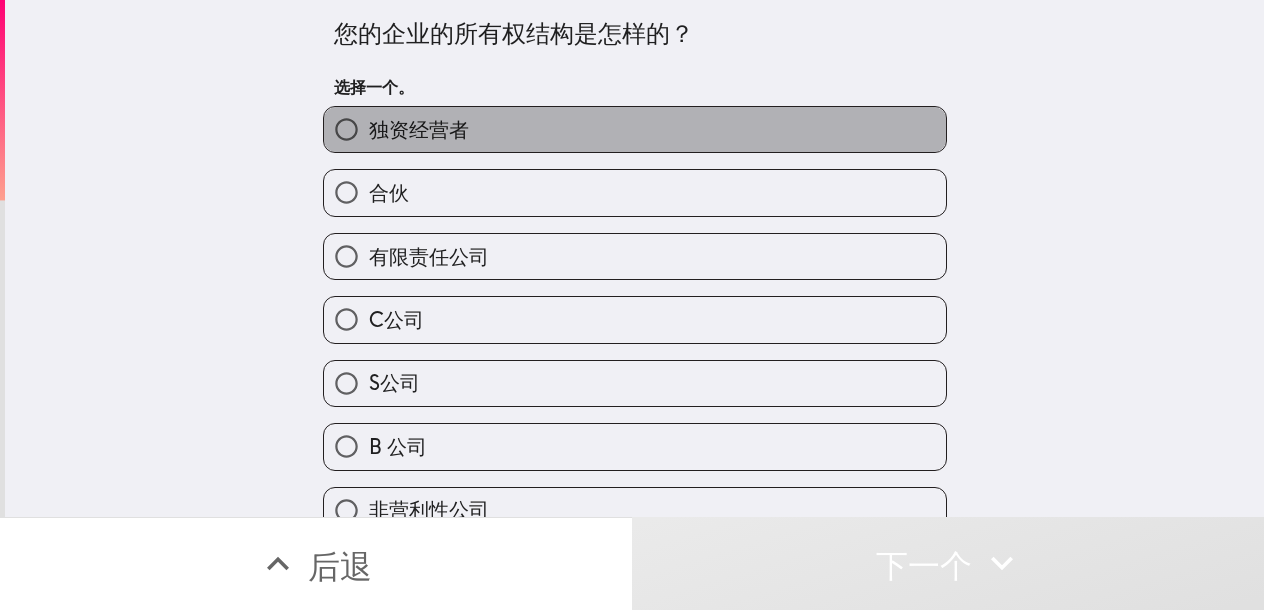 click on "独资经营者" at bounding box center (635, 129) 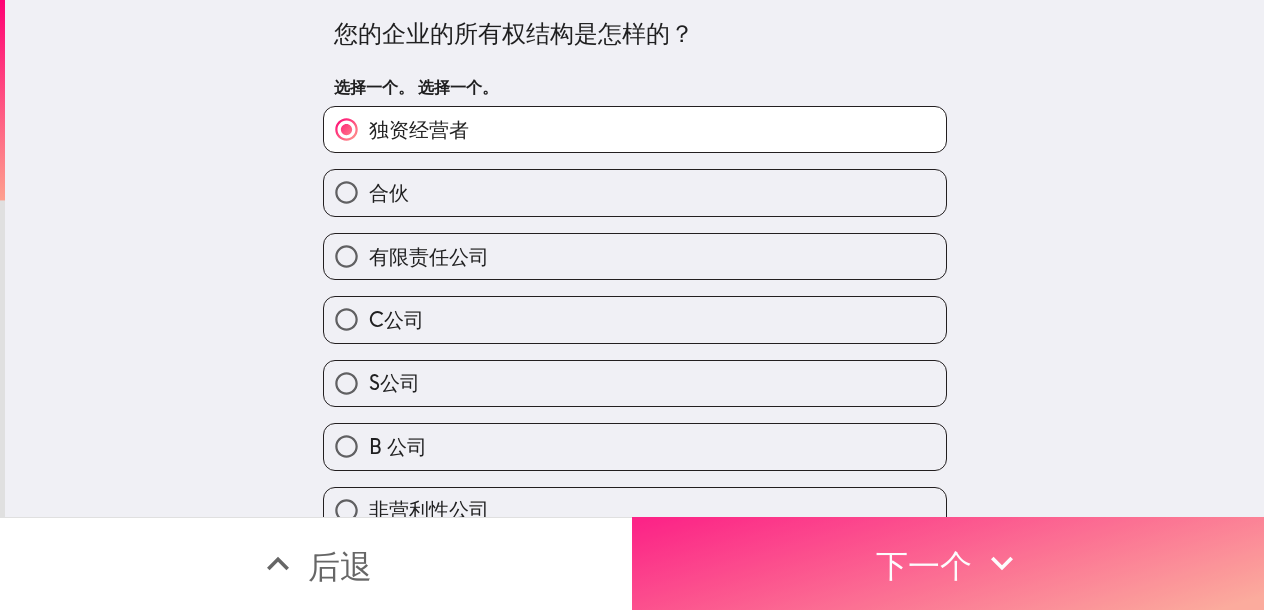 click on "下一个" at bounding box center (948, 563) 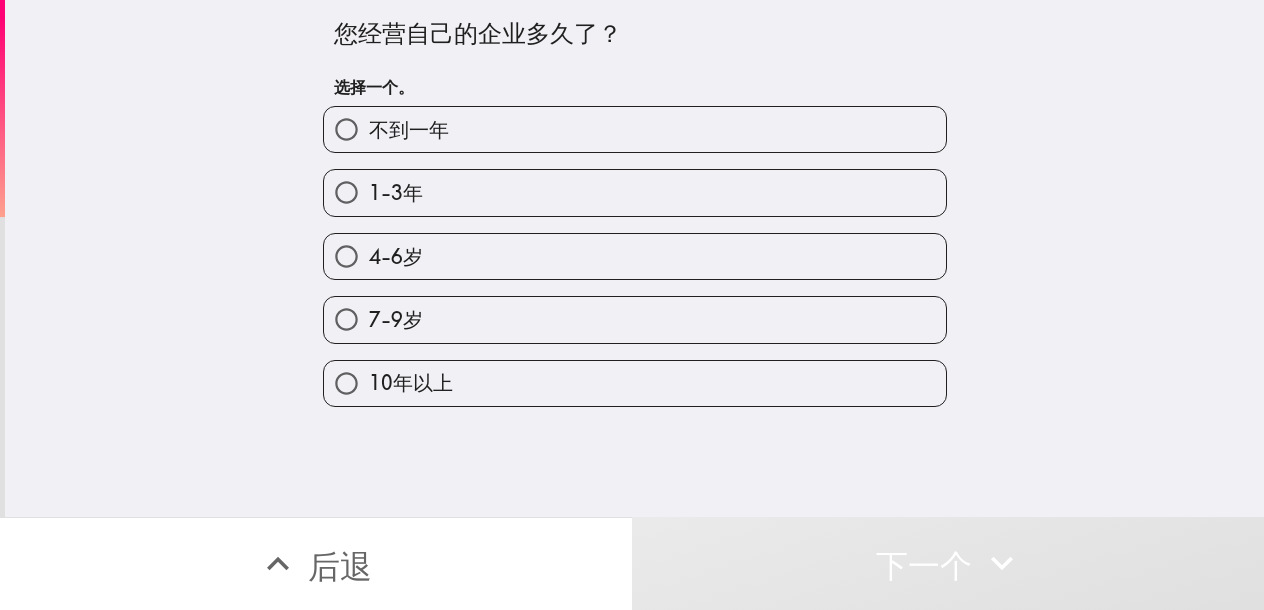 drag, startPoint x: 603, startPoint y: 397, endPoint x: 827, endPoint y: 378, distance: 224.80435 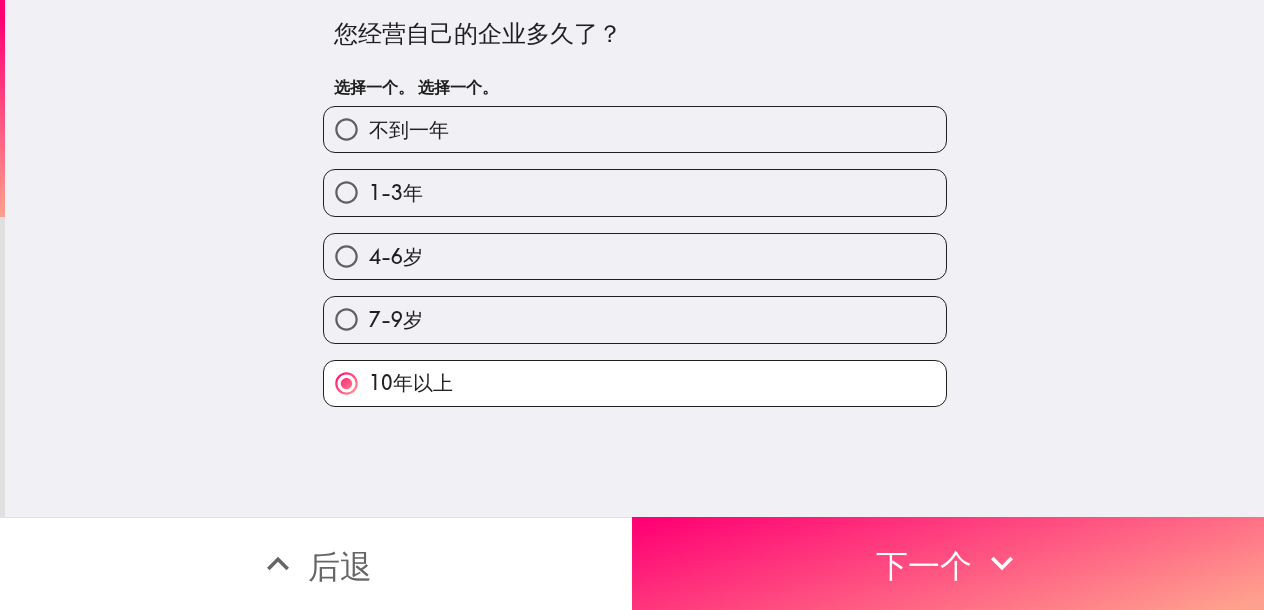 drag, startPoint x: 579, startPoint y: 323, endPoint x: 655, endPoint y: 322, distance: 76.00658 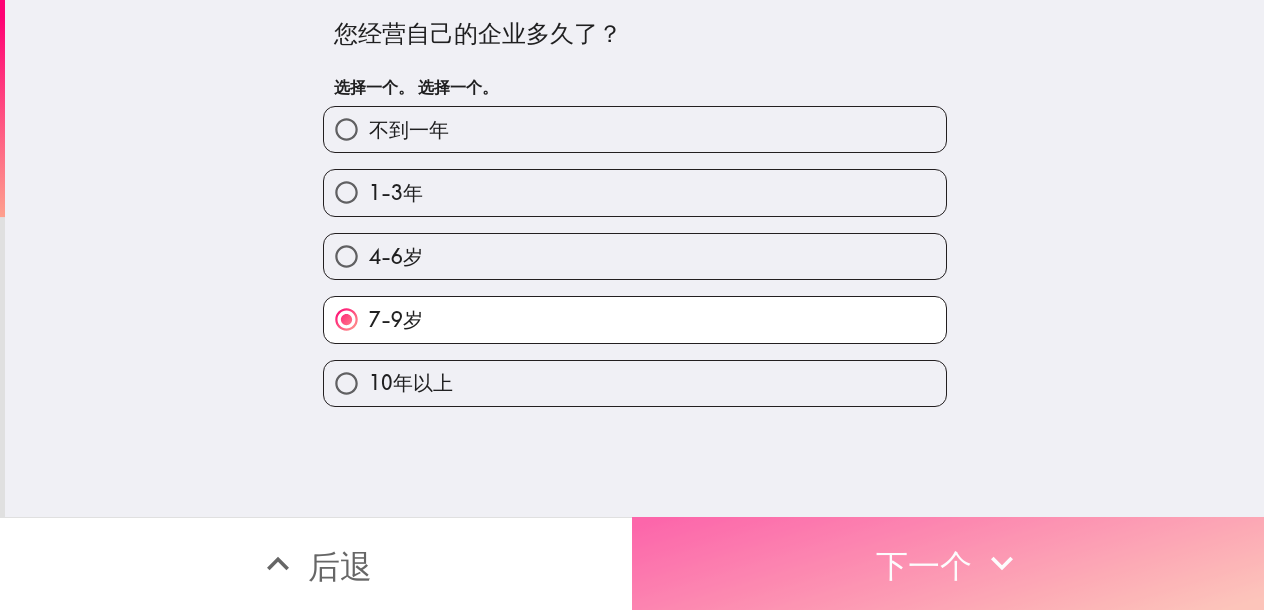 click on "下一个" at bounding box center (948, 563) 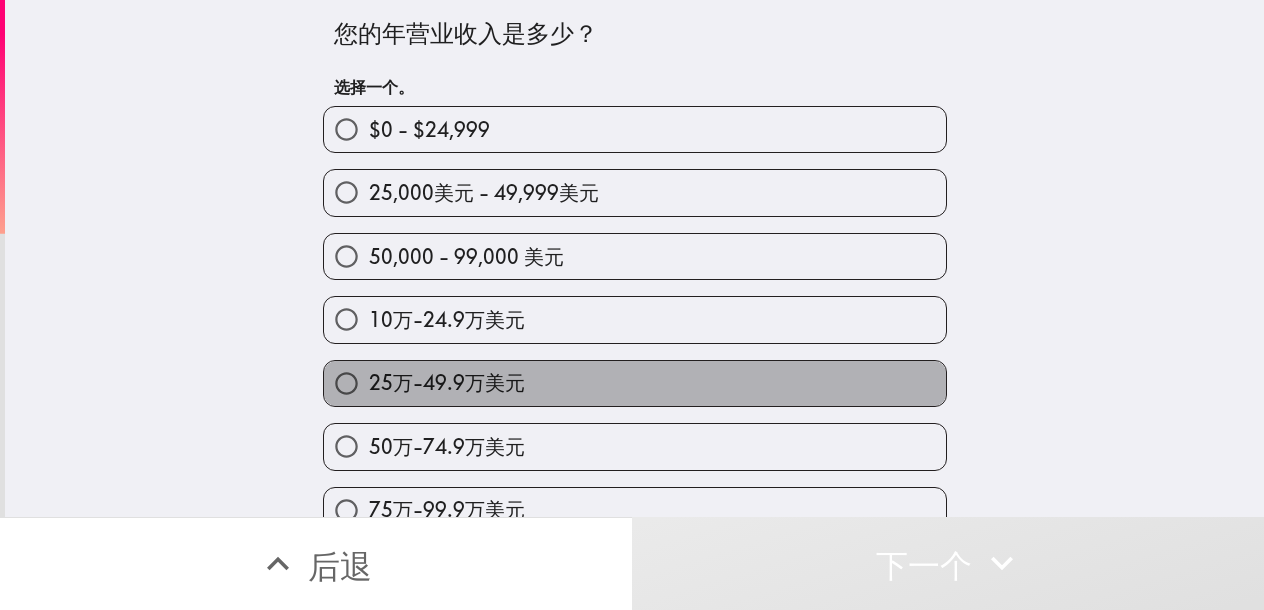 click on "25万-49.9万美元" at bounding box center [635, 383] 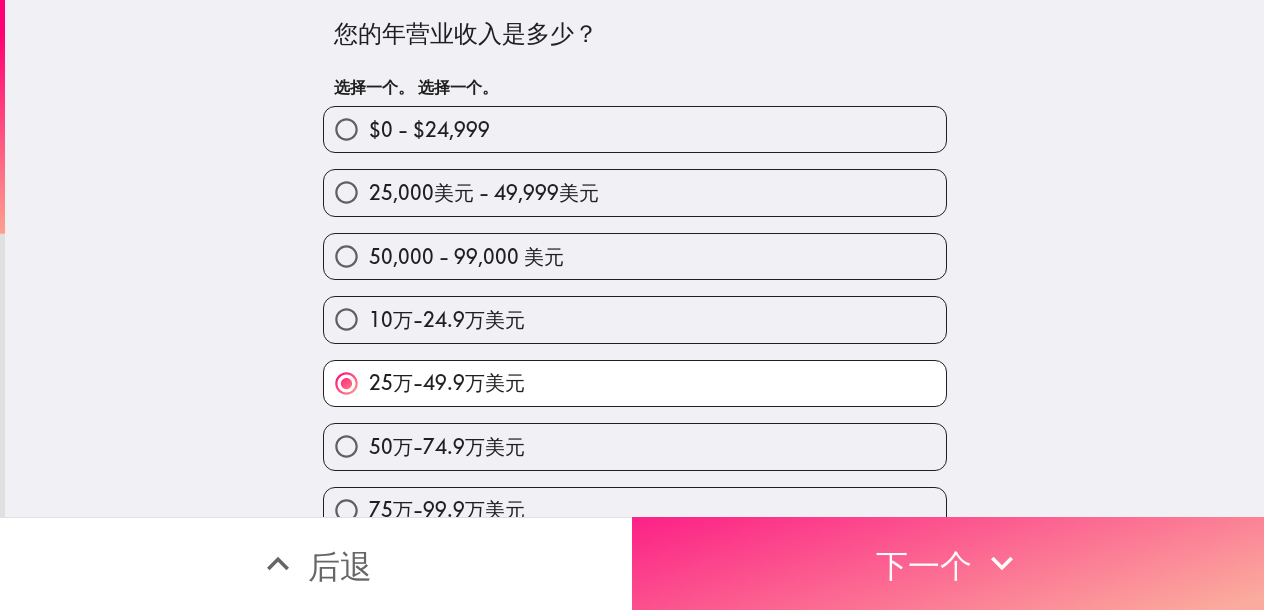 click on "下一个" at bounding box center [924, 566] 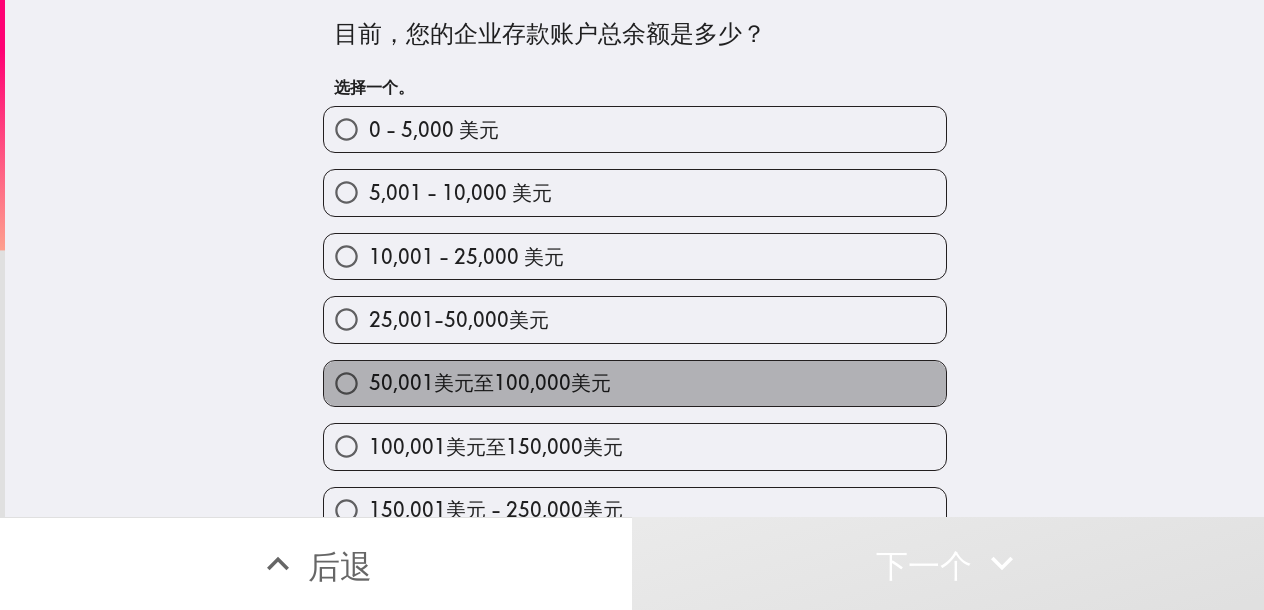 click on "50,001美元至100,000美元" at bounding box center (635, 383) 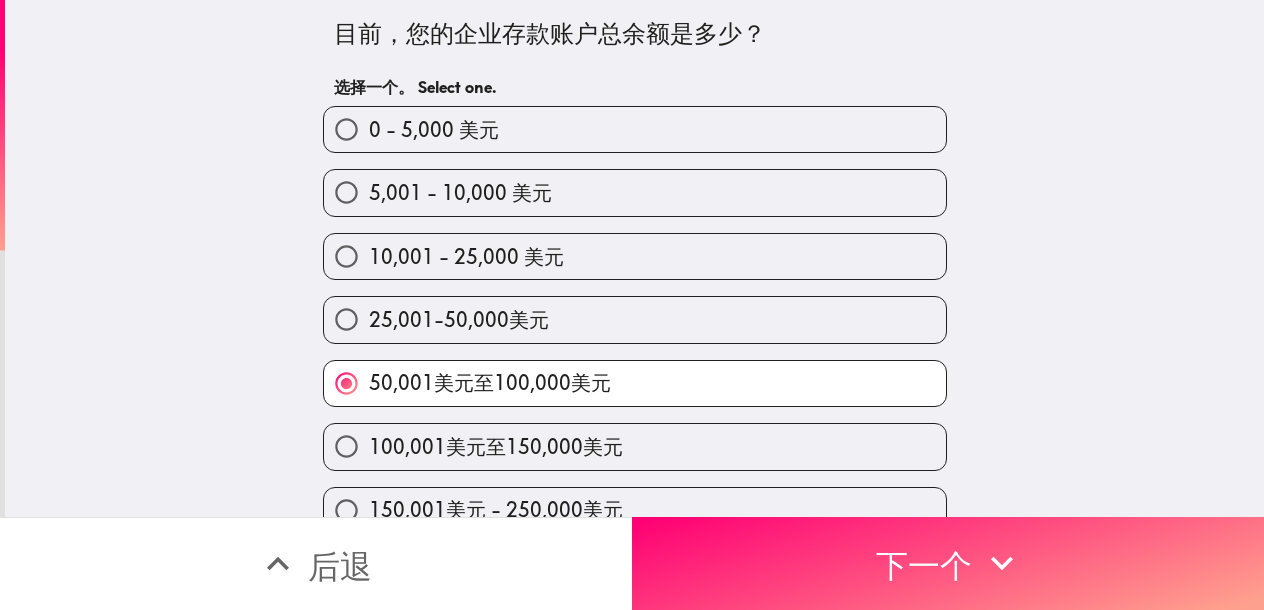 click on "100,001美元至150,000美元" at bounding box center [635, 446] 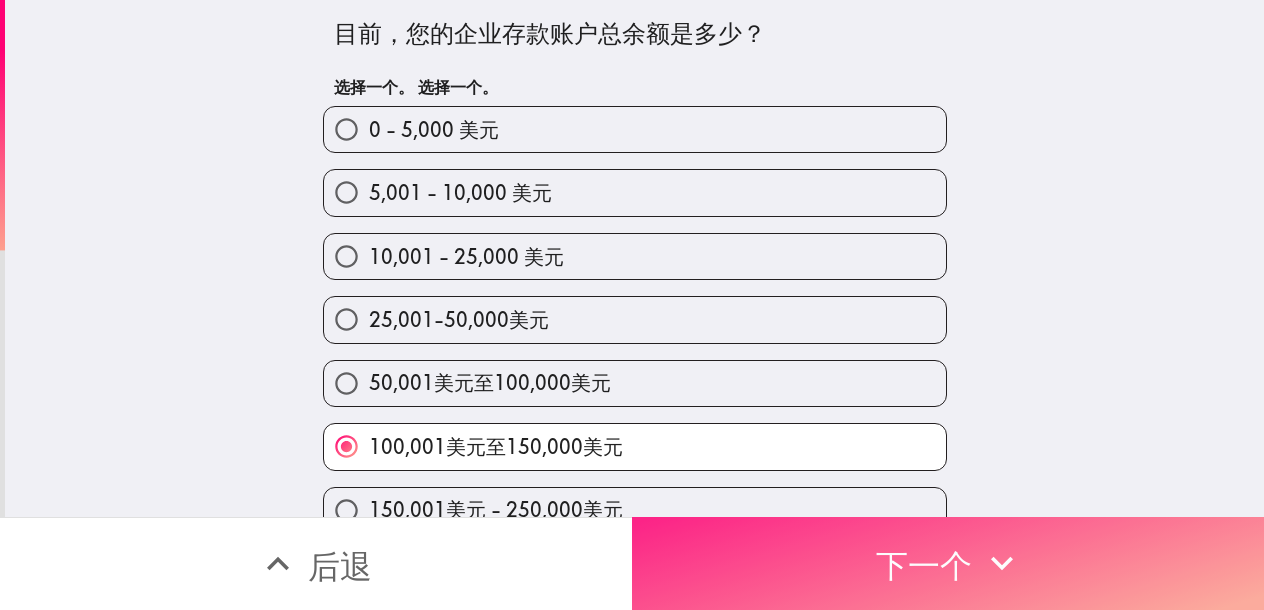 click on "下一个" at bounding box center [948, 563] 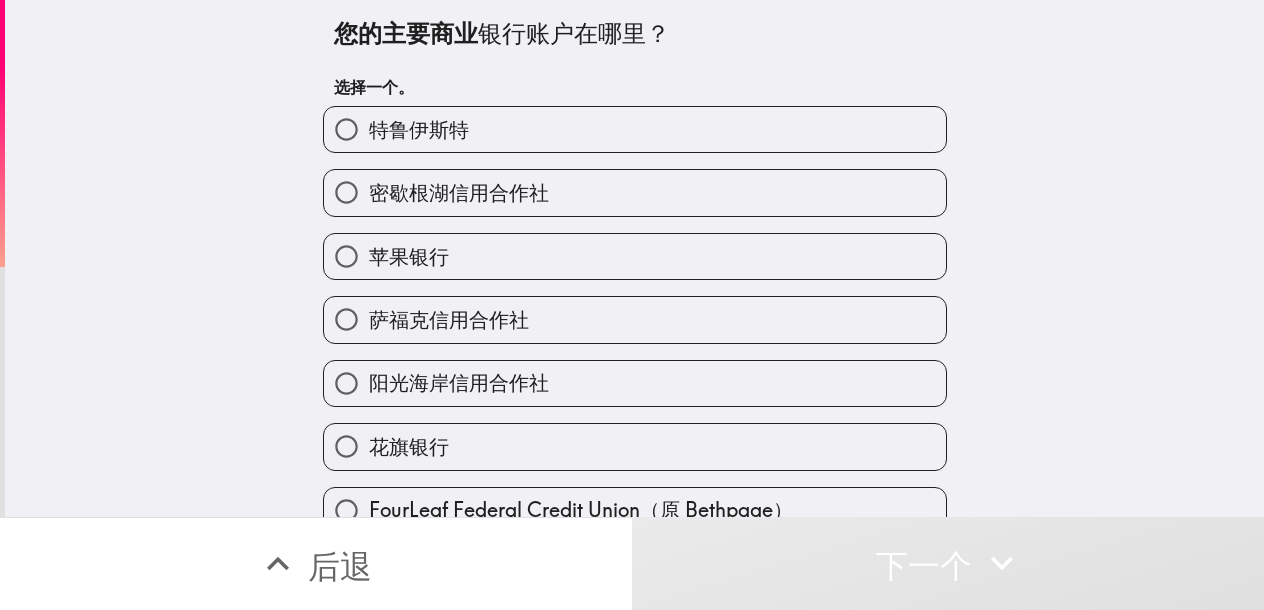 click on "苹果银行" at bounding box center (635, 256) 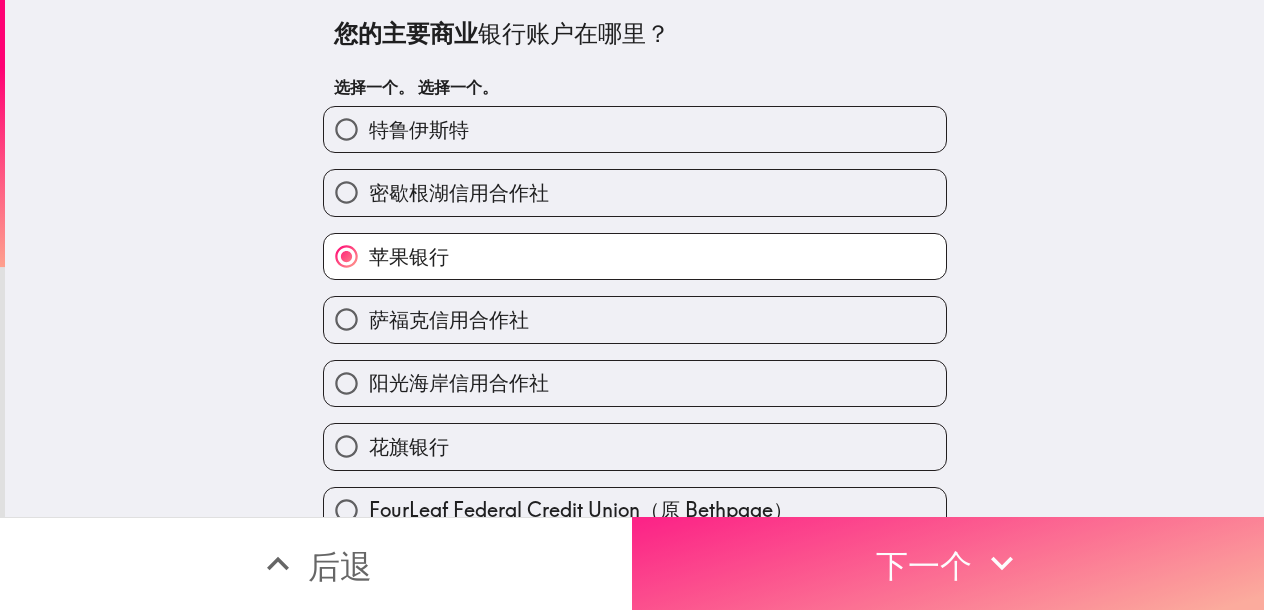 drag, startPoint x: 897, startPoint y: 555, endPoint x: 1189, endPoint y: 546, distance: 292.13867 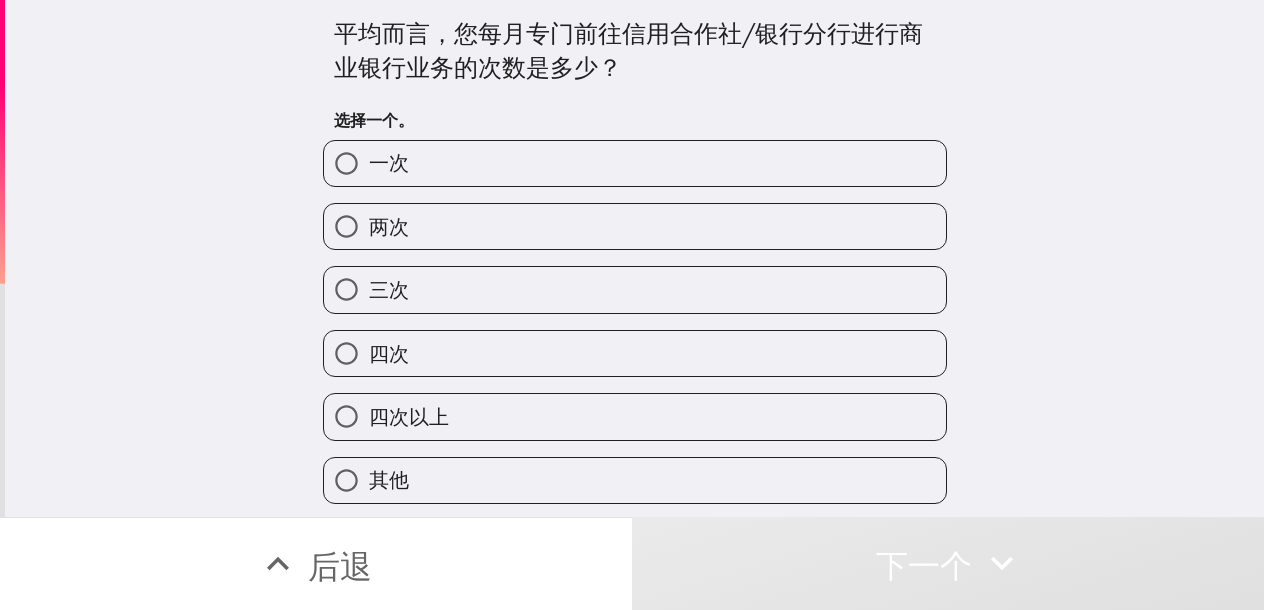 drag, startPoint x: 509, startPoint y: 153, endPoint x: 715, endPoint y: 189, distance: 209.12198 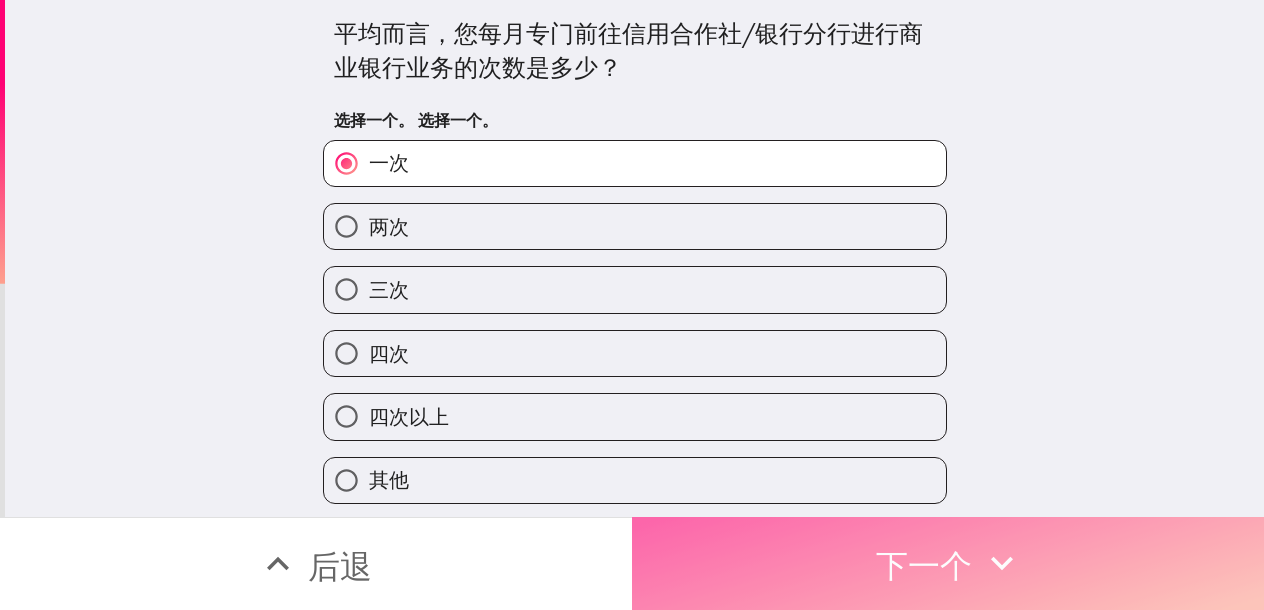 click 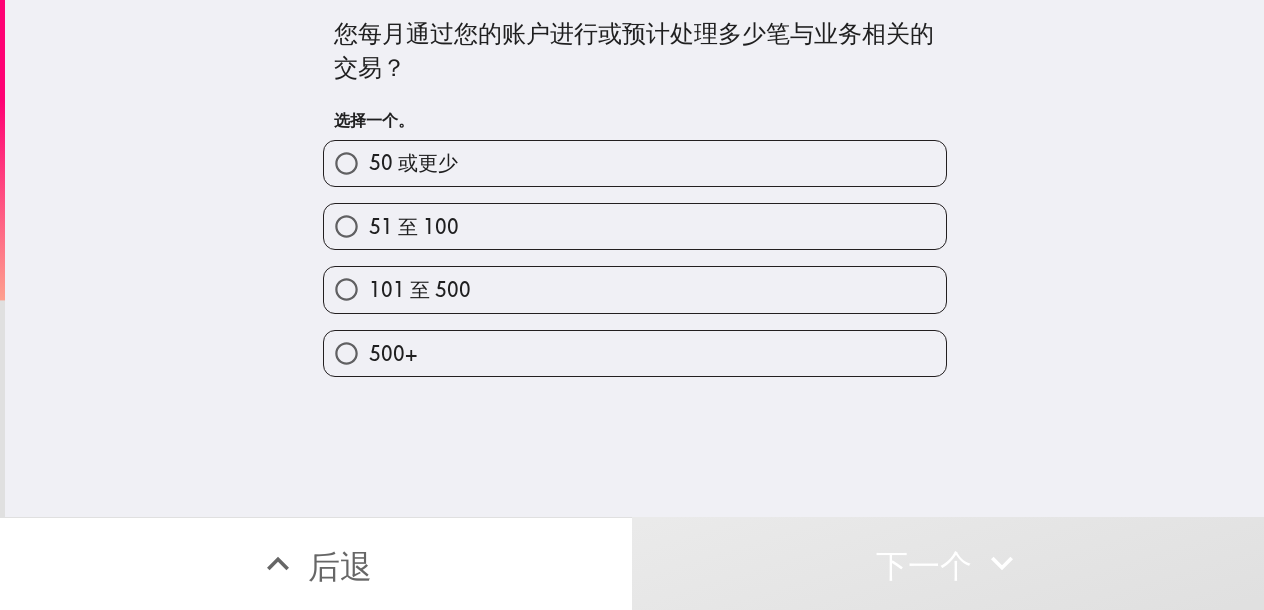 drag, startPoint x: 532, startPoint y: 284, endPoint x: 916, endPoint y: 265, distance: 384.46976 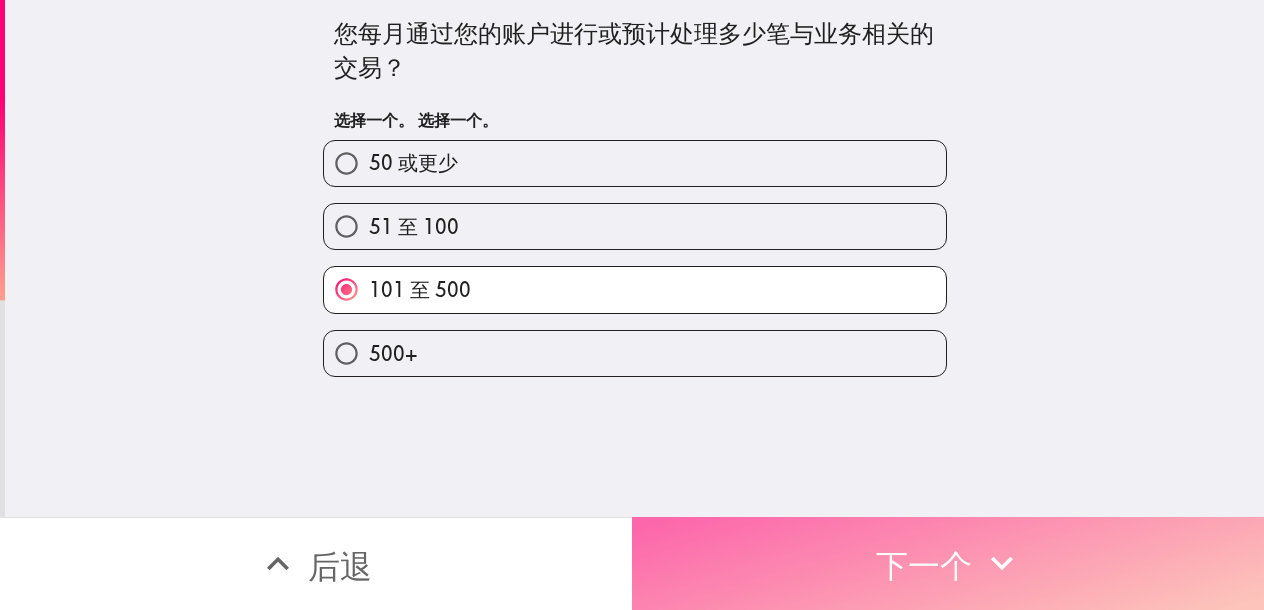 click on "下一个" at bounding box center [948, 563] 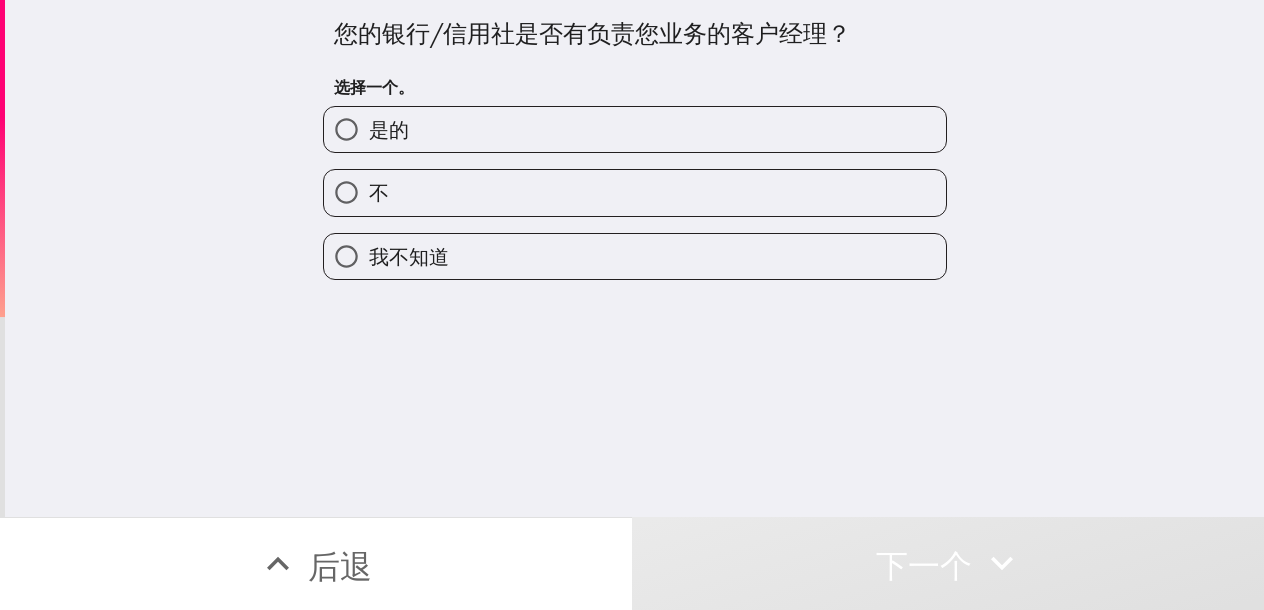 drag, startPoint x: 741, startPoint y: 131, endPoint x: 788, endPoint y: 134, distance: 47.095646 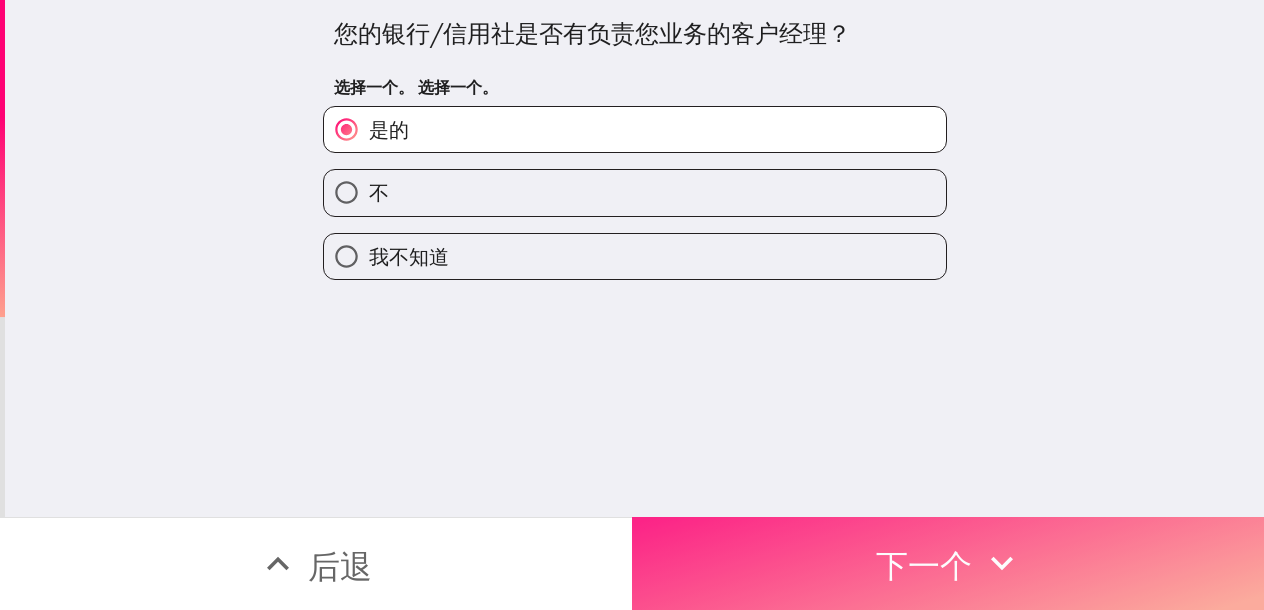 click on "下一个" at bounding box center (948, 563) 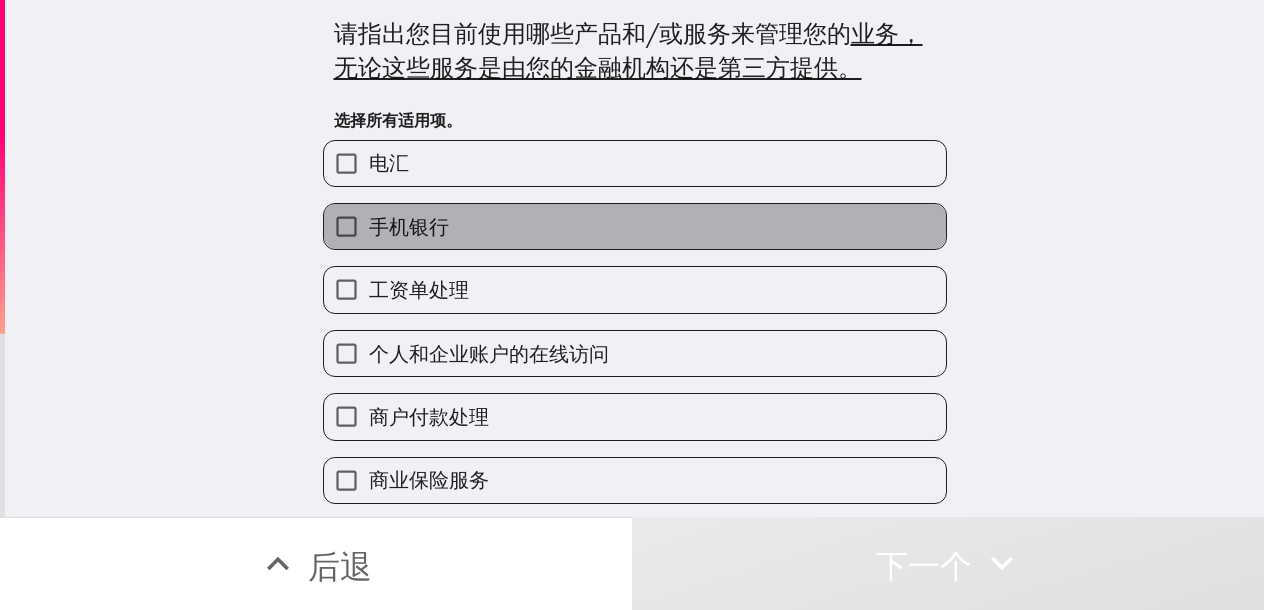 drag, startPoint x: 515, startPoint y: 236, endPoint x: 510, endPoint y: 255, distance: 19.646883 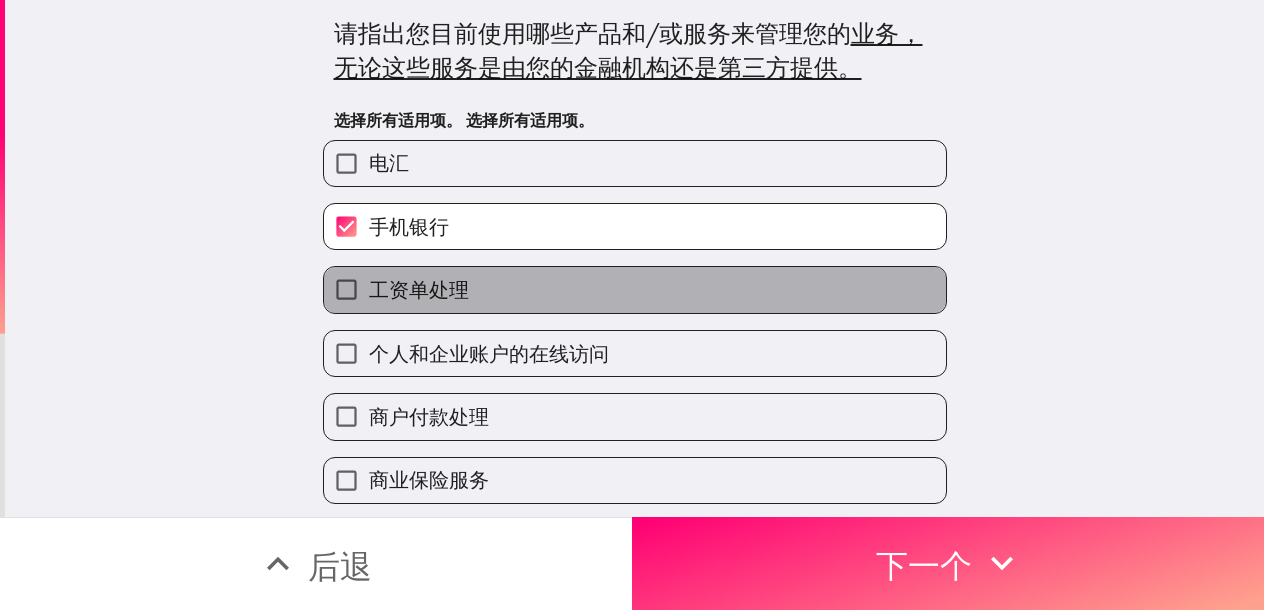 click on "工资单处理" at bounding box center [635, 289] 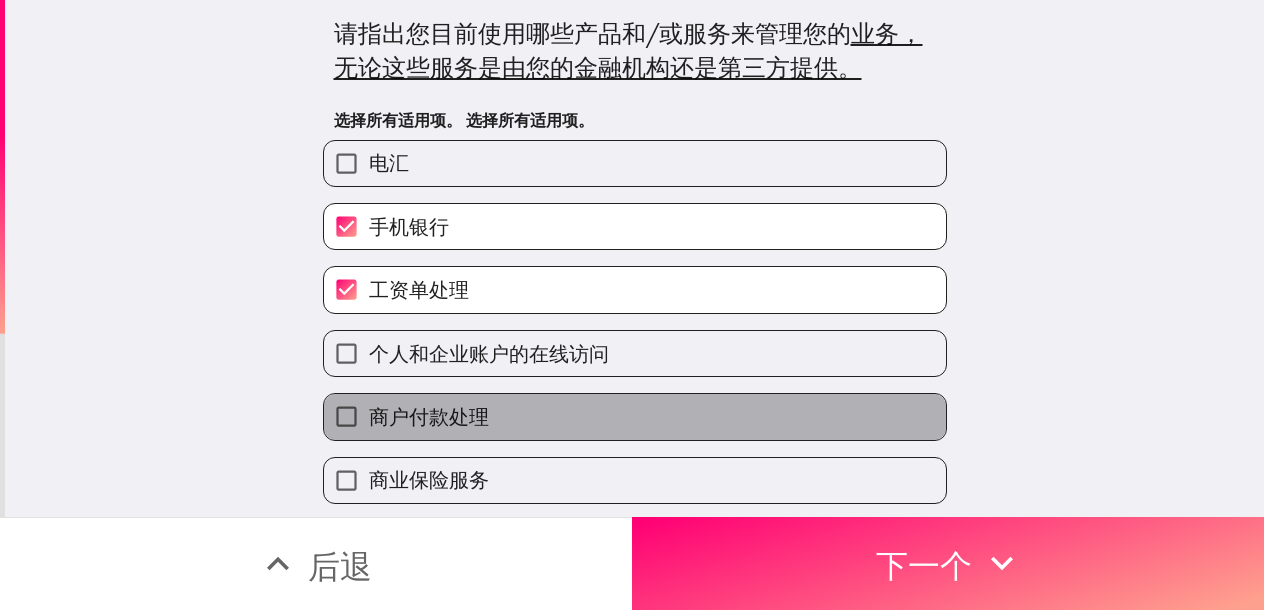 click on "商户付款处理" at bounding box center (635, 416) 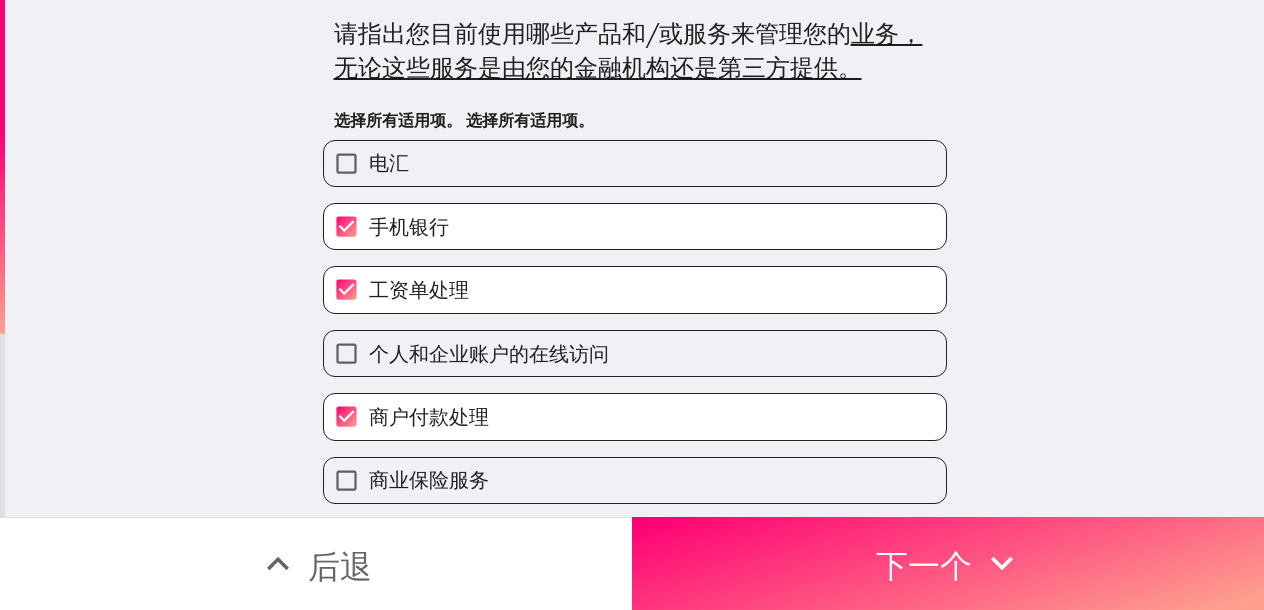 click on "个人和企业账户的在线访问" at bounding box center [489, 353] 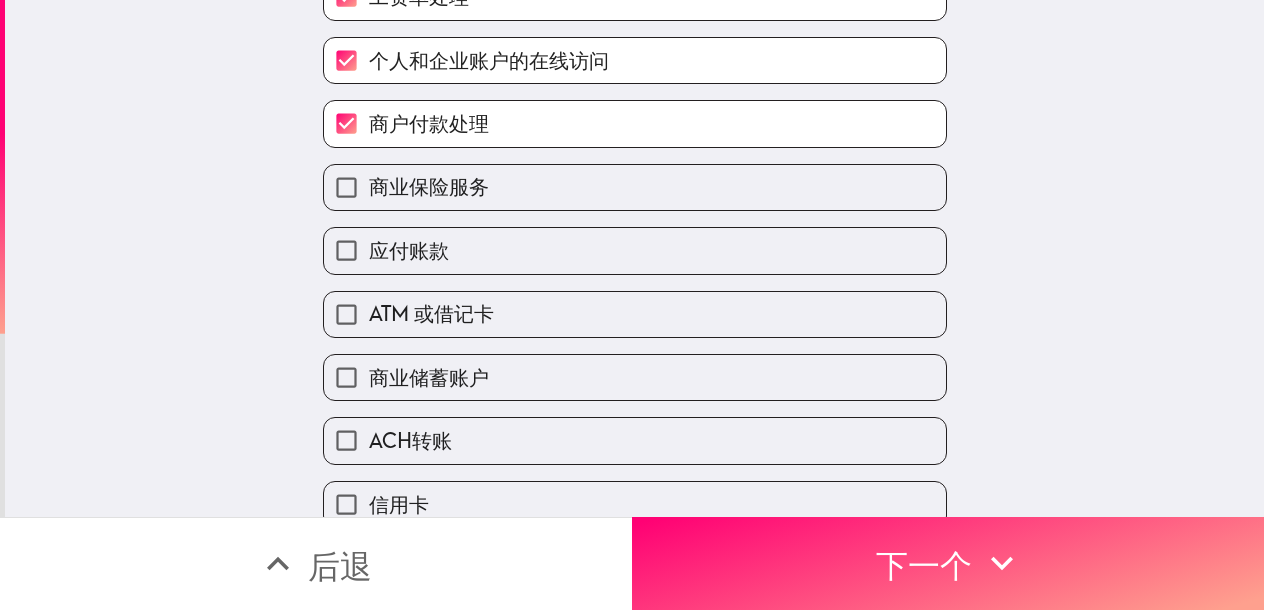 scroll, scrollTop: 300, scrollLeft: 0, axis: vertical 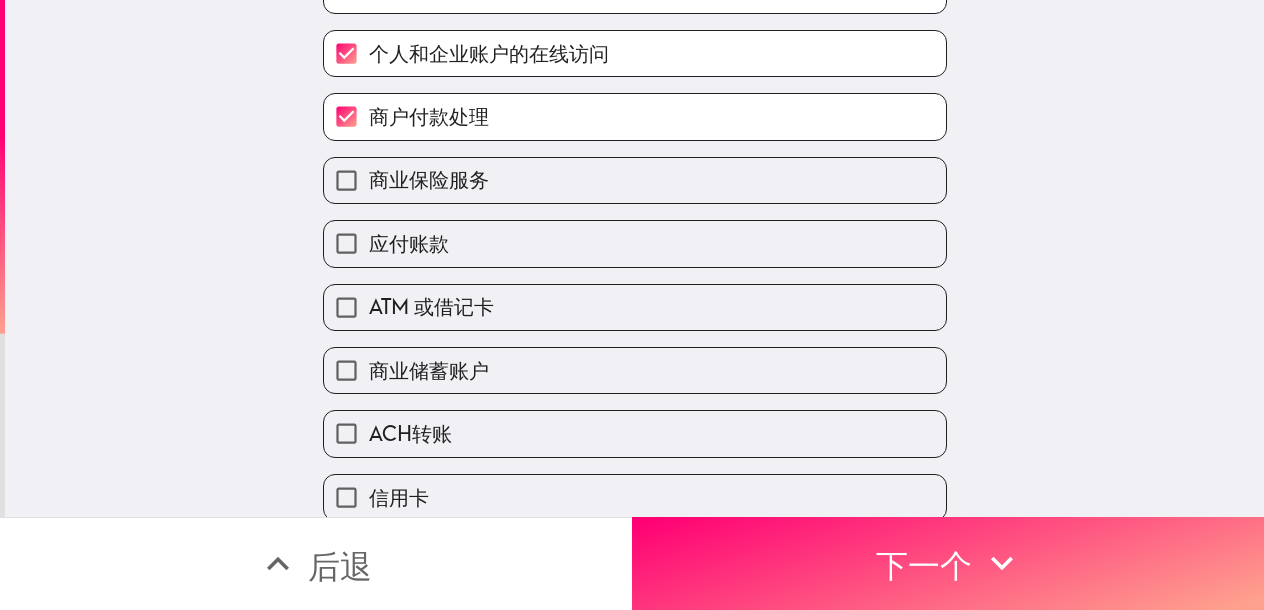 click on "ATM 或借记卡" at bounding box center [635, 307] 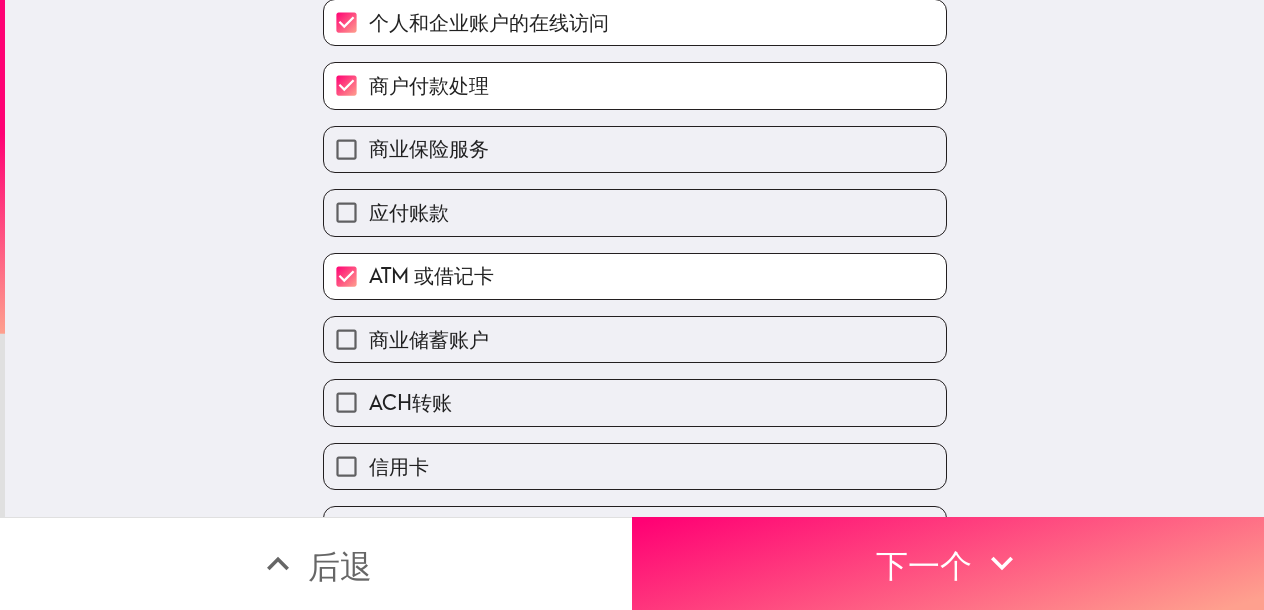 scroll, scrollTop: 400, scrollLeft: 0, axis: vertical 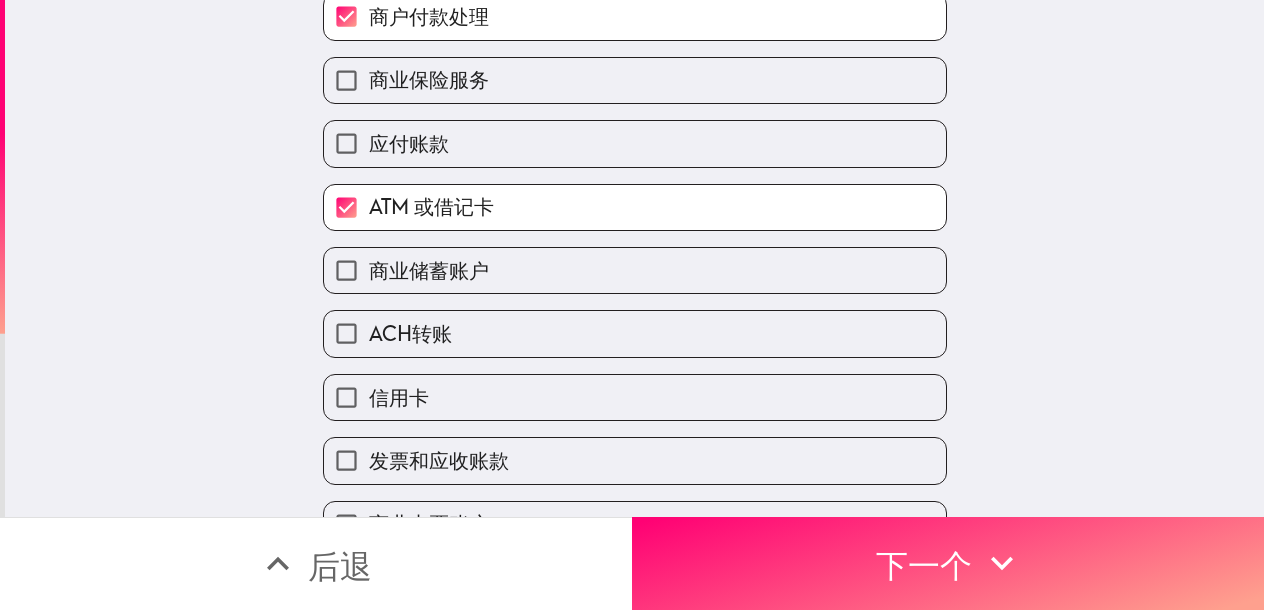 click on "ACH转账" at bounding box center [635, 333] 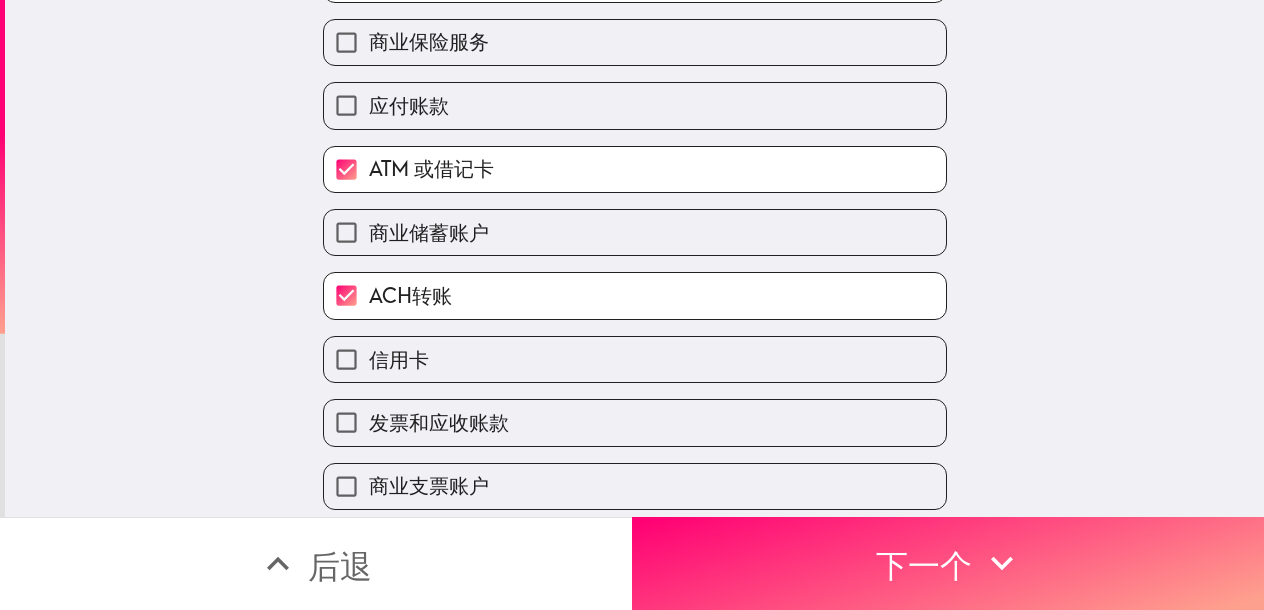 scroll, scrollTop: 500, scrollLeft: 0, axis: vertical 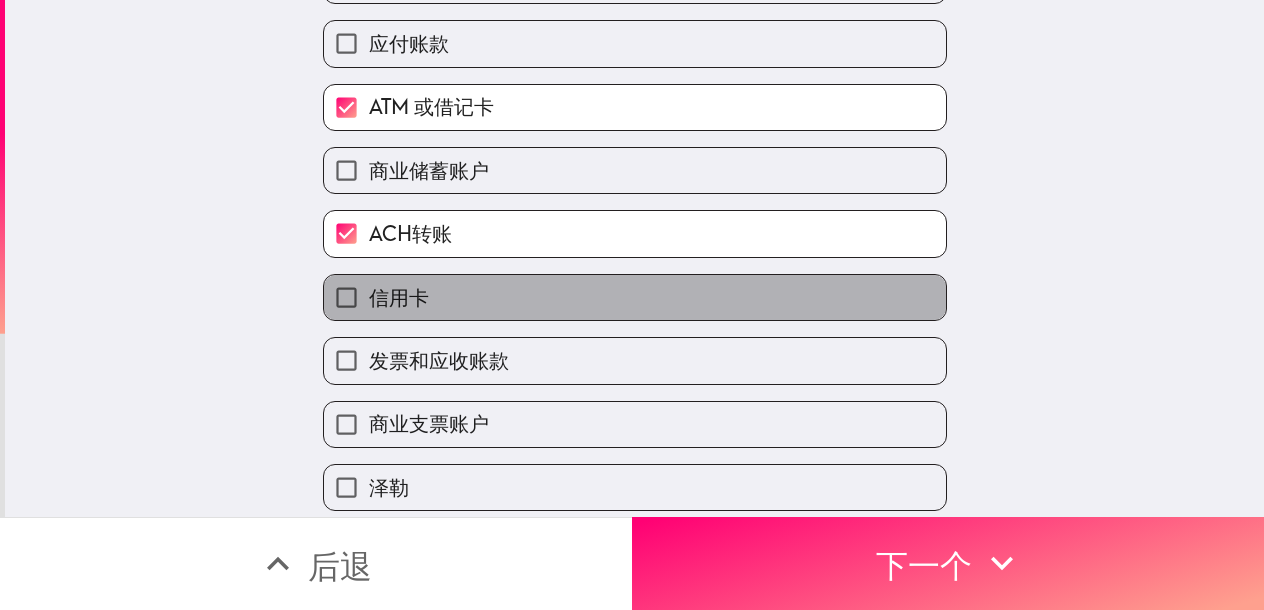 click on "信用卡" at bounding box center [635, 297] 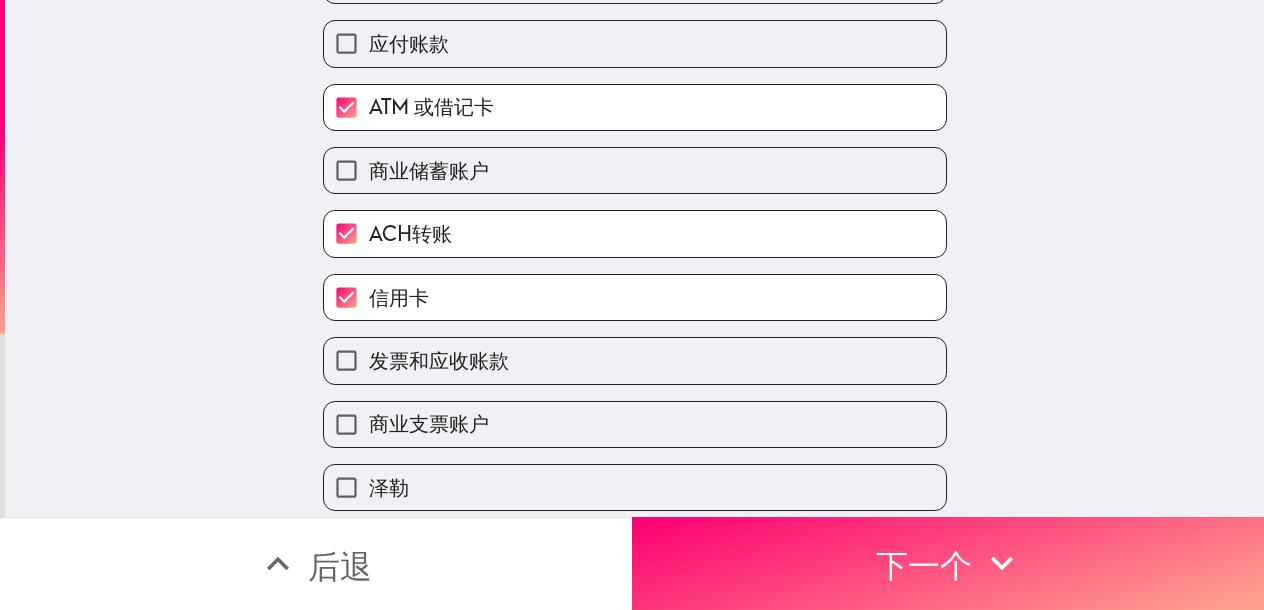 click on "商业支票账户" at bounding box center [635, 424] 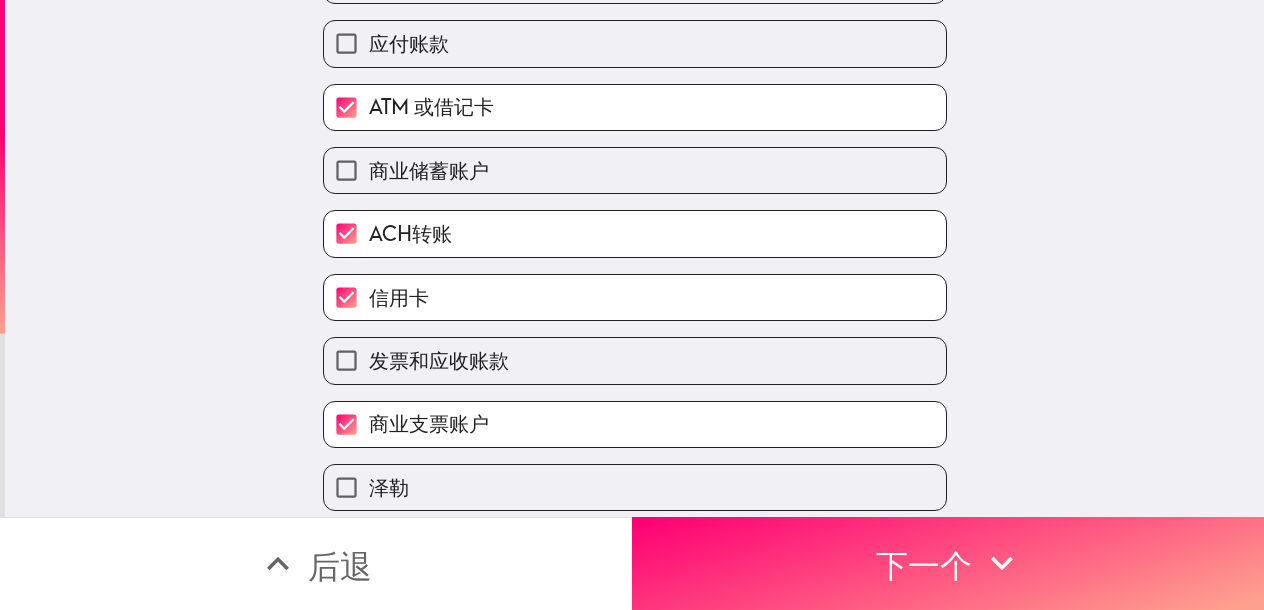 click on "商业储蓄账户" at bounding box center [635, 170] 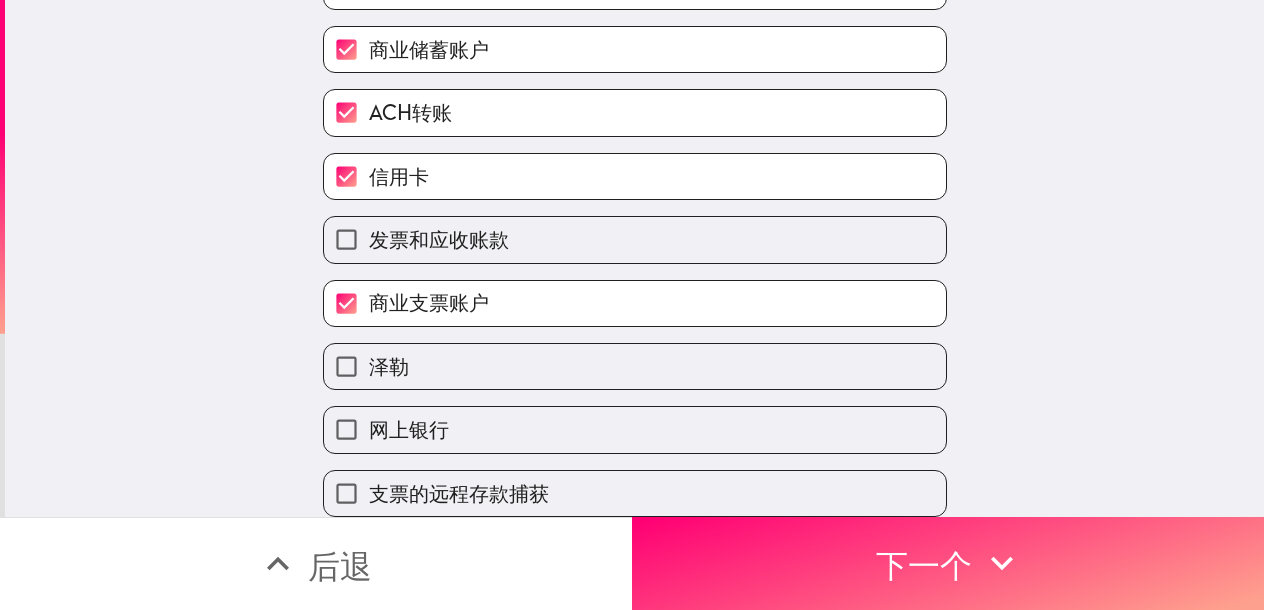 scroll, scrollTop: 636, scrollLeft: 0, axis: vertical 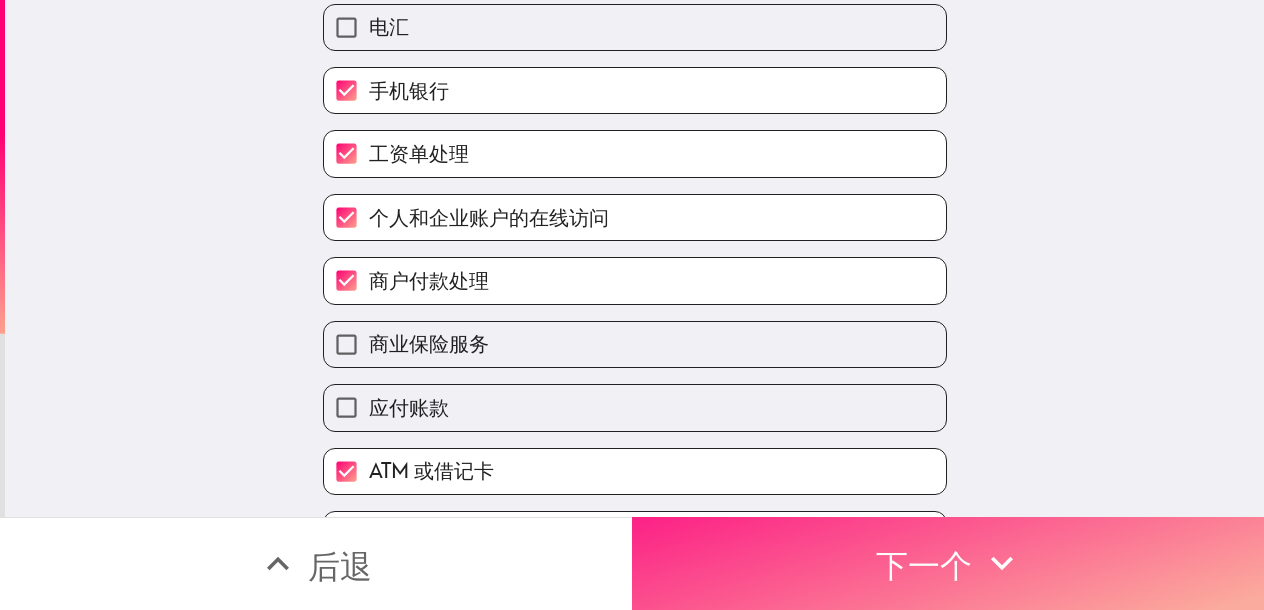 click 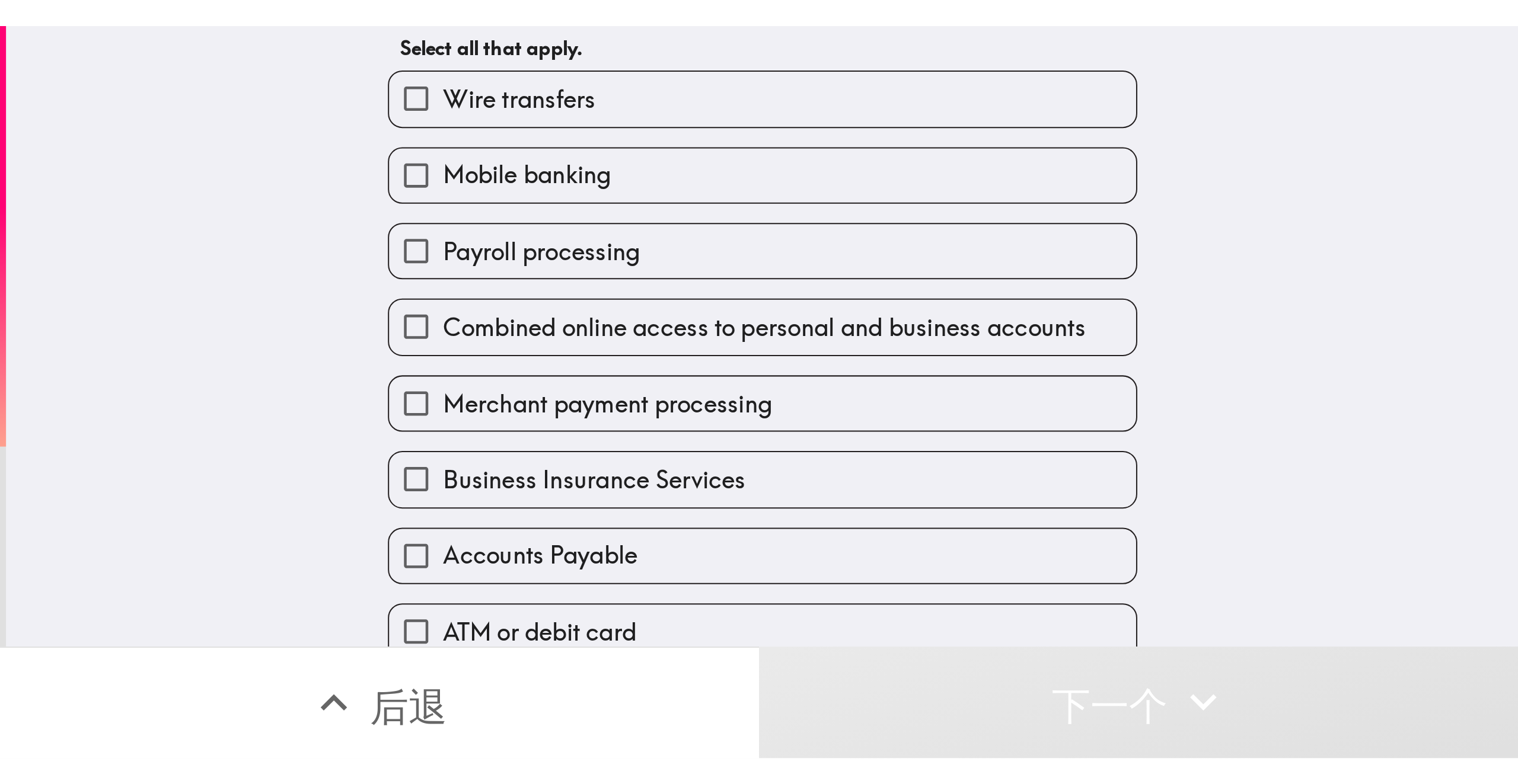 scroll, scrollTop: 60, scrollLeft: 0, axis: vertical 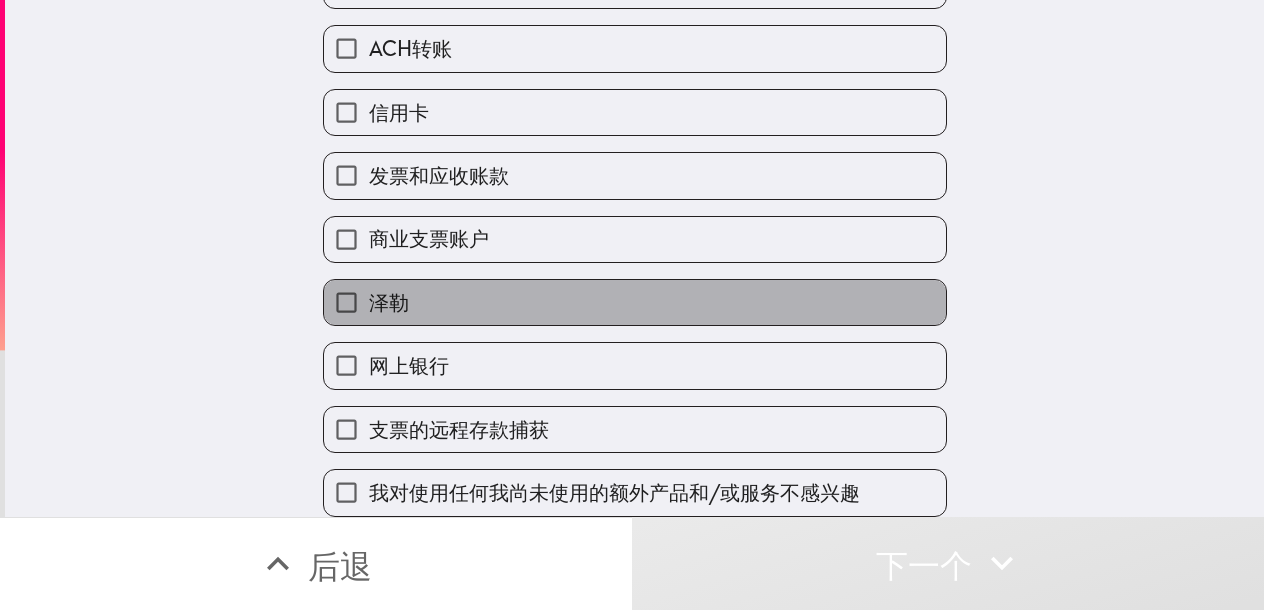 click on "泽勒" at bounding box center (635, 302) 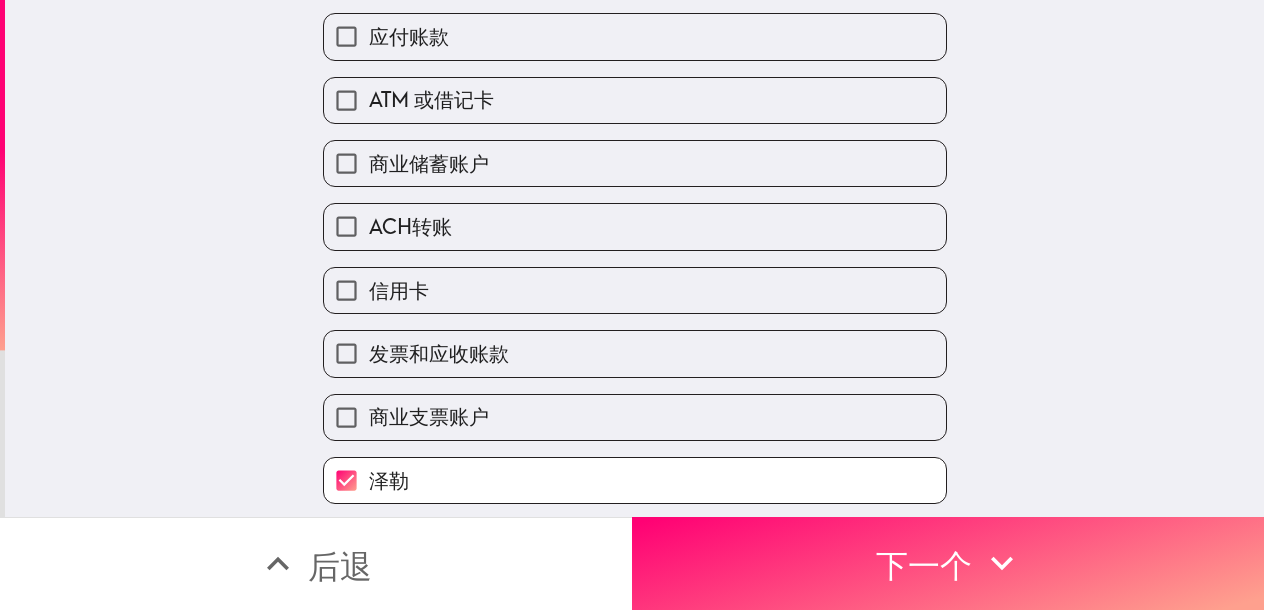 scroll, scrollTop: 500, scrollLeft: 0, axis: vertical 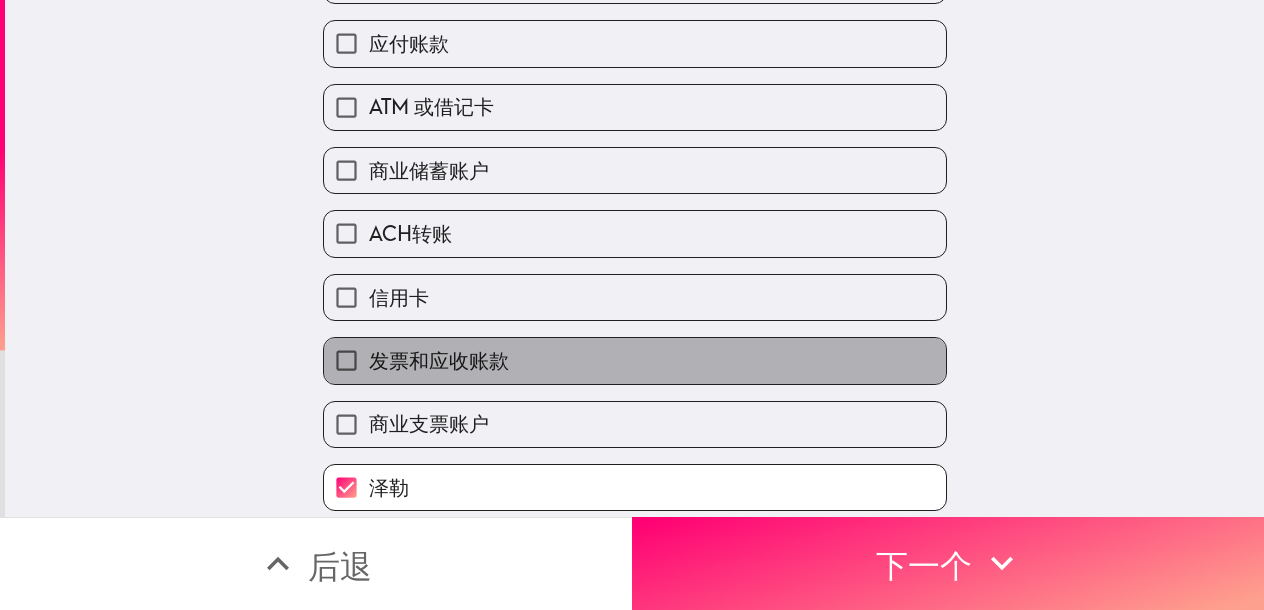 click on "发票和应收账款" at bounding box center (635, 360) 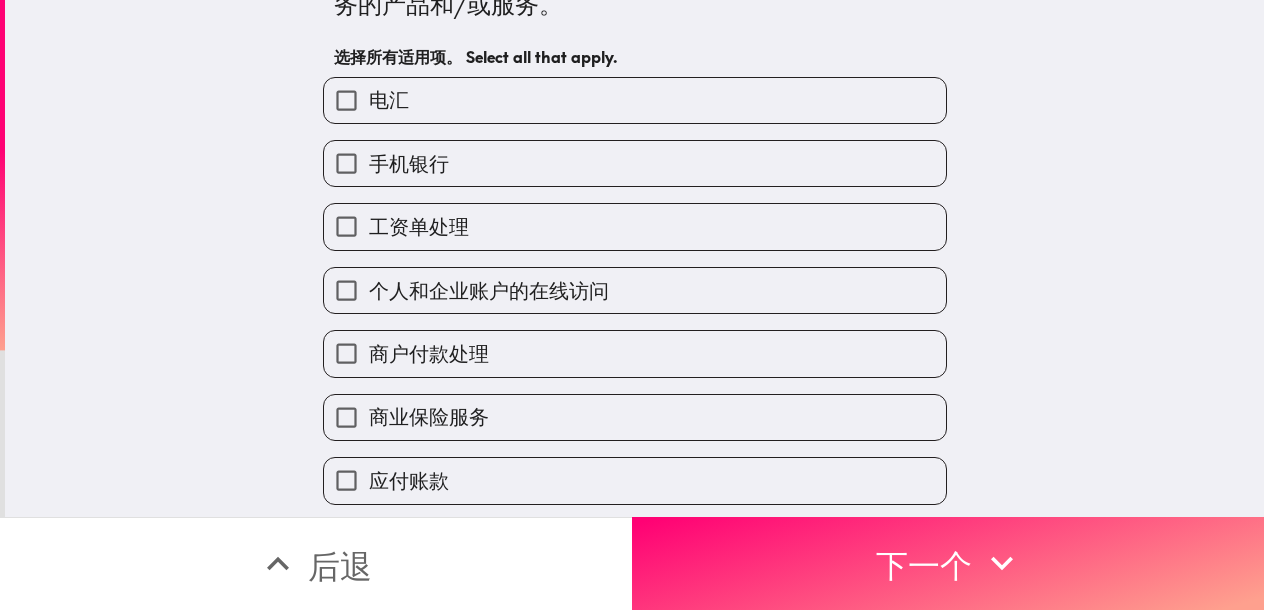 scroll, scrollTop: 0, scrollLeft: 0, axis: both 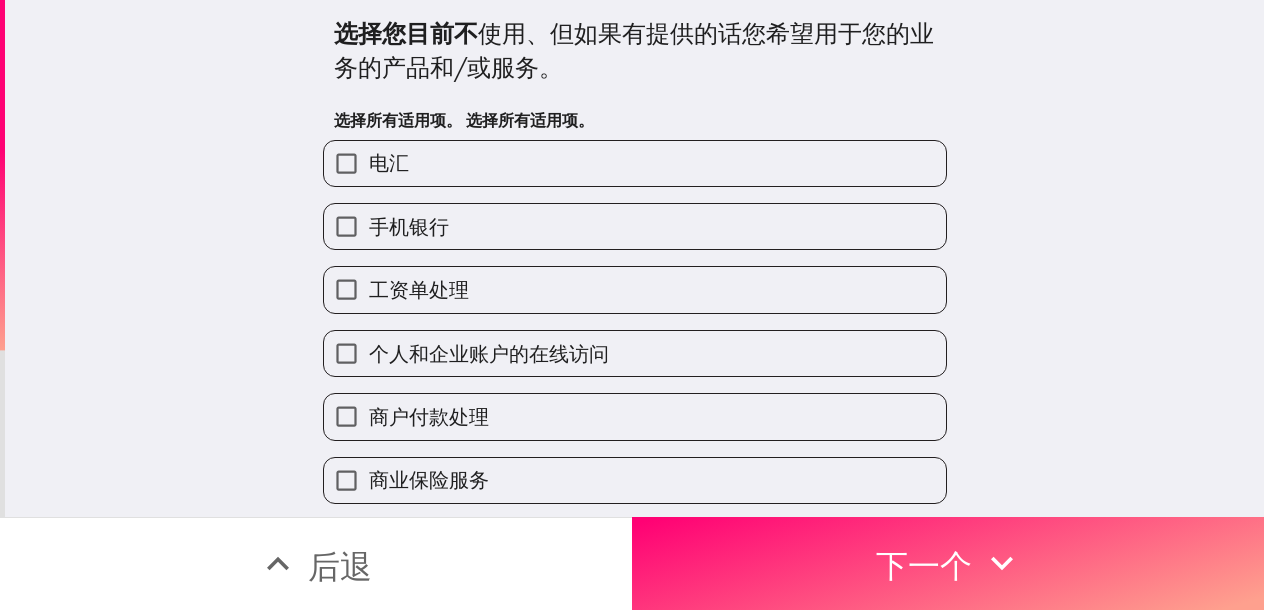 click on "商业保险服务" at bounding box center (635, 480) 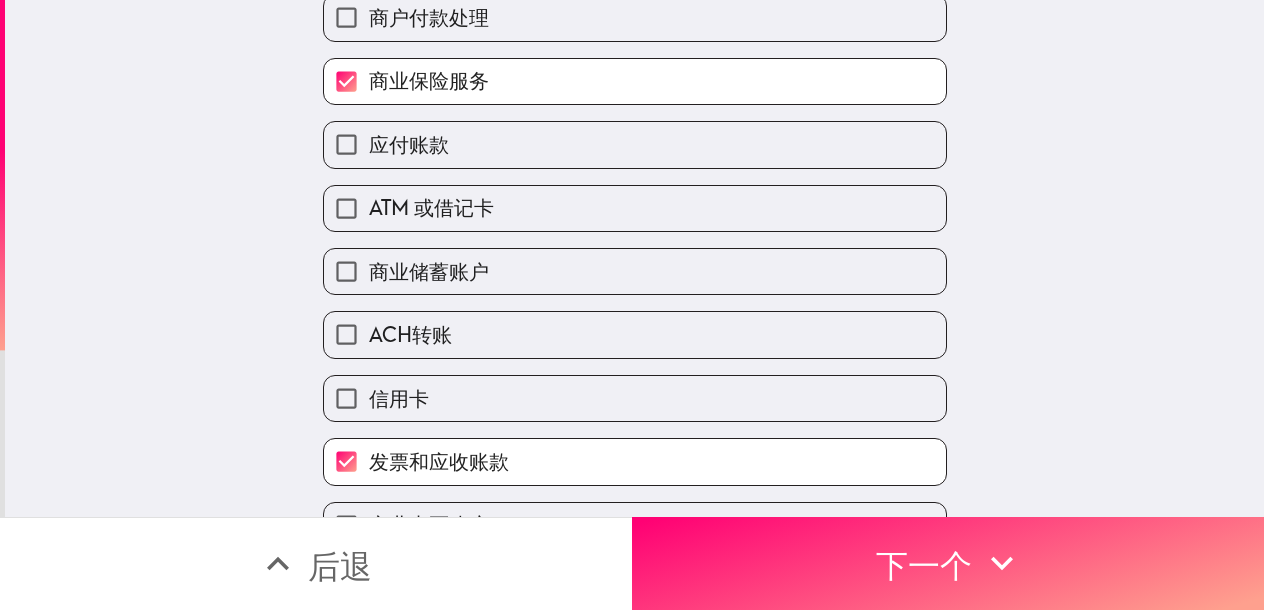 scroll, scrollTop: 400, scrollLeft: 0, axis: vertical 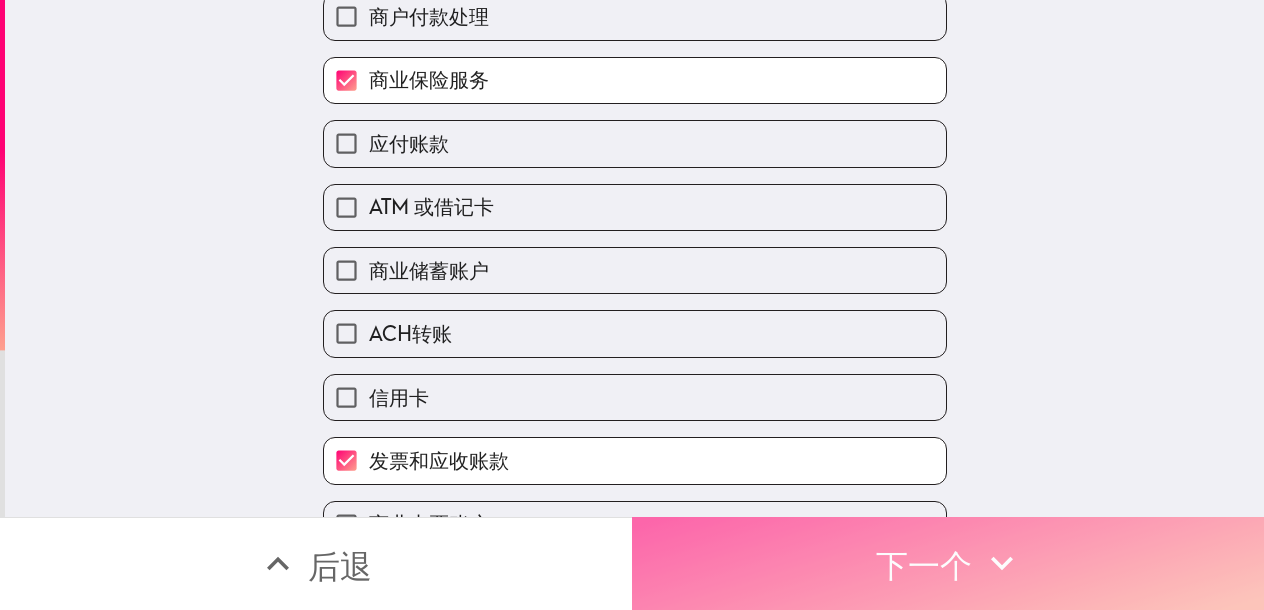 click on "下一个" at bounding box center (924, 566) 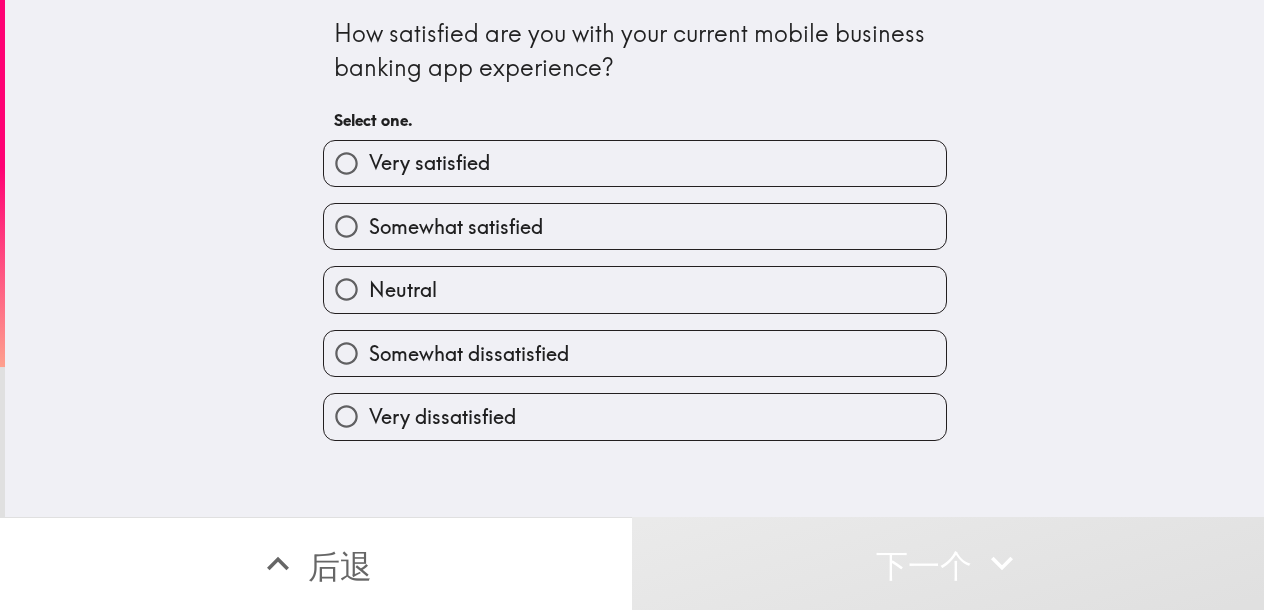 scroll, scrollTop: 0, scrollLeft: 0, axis: both 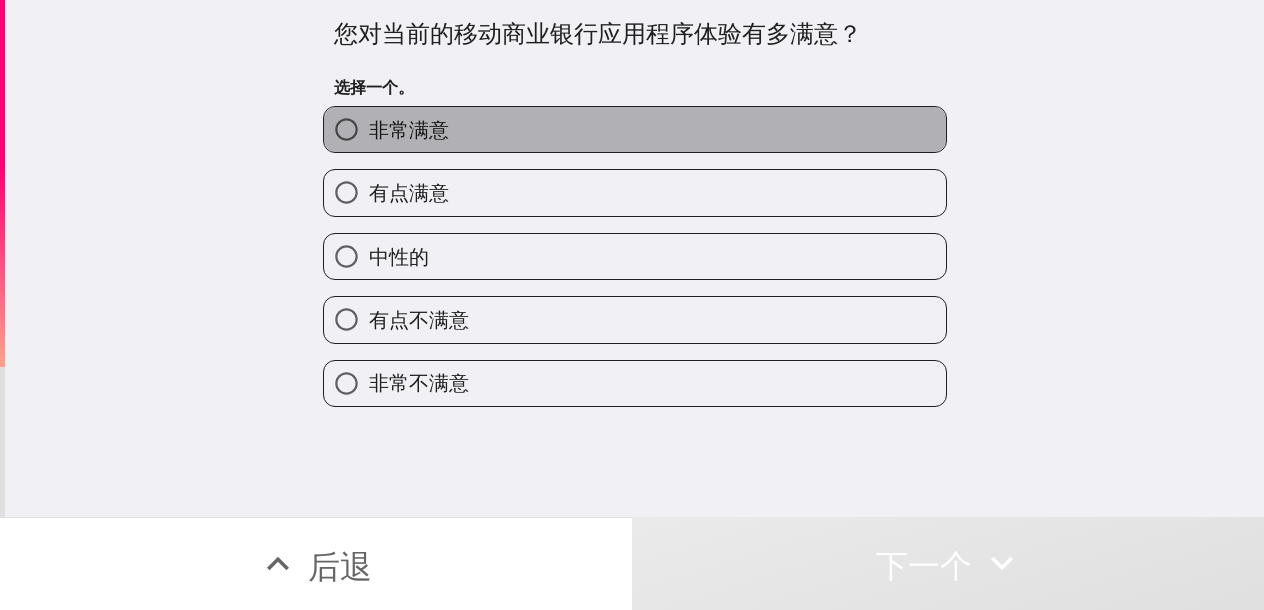 click on "非常满意" at bounding box center (635, 129) 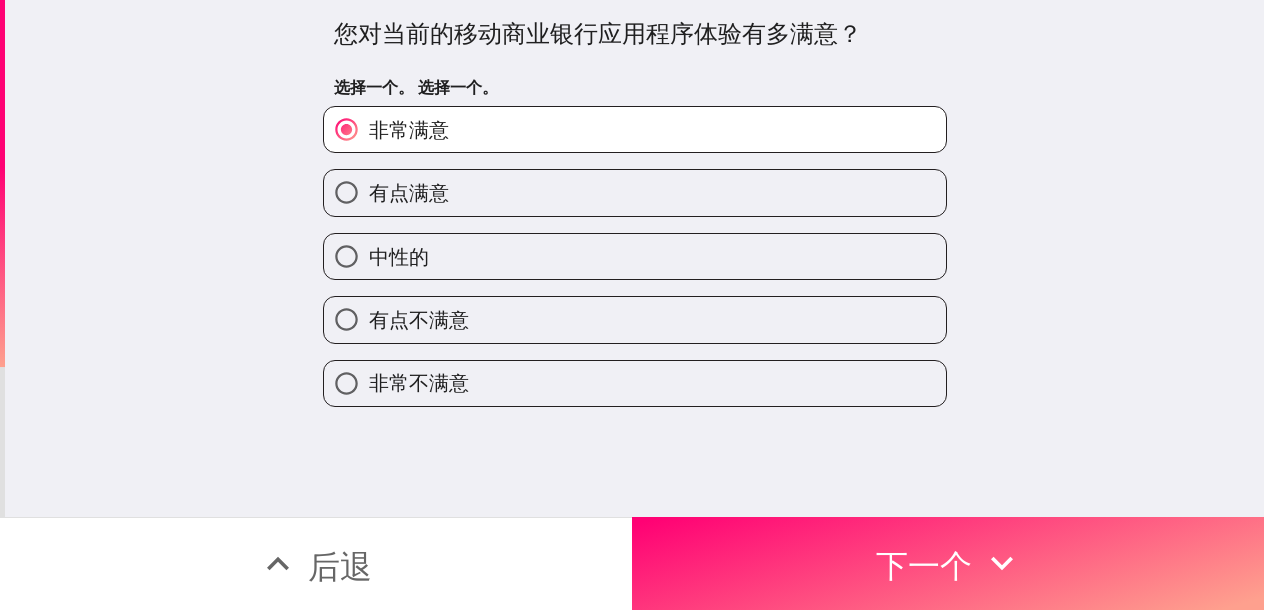 drag, startPoint x: 1000, startPoint y: 554, endPoint x: 1260, endPoint y: 574, distance: 260.7681 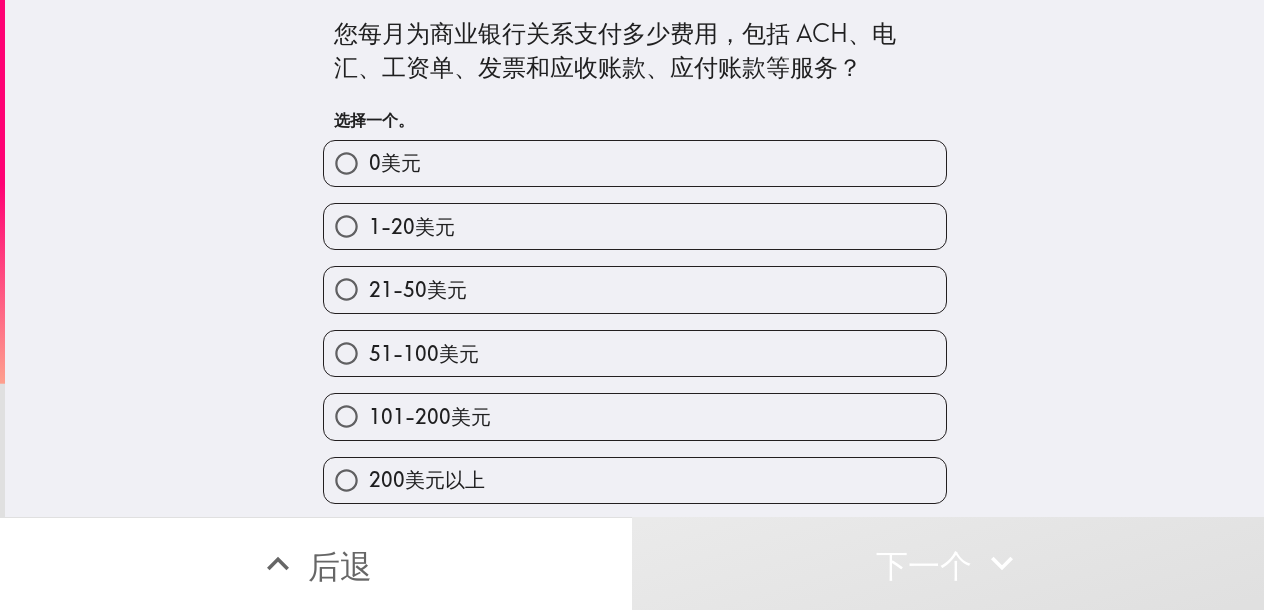 click on "101-200美元" at bounding box center [635, 416] 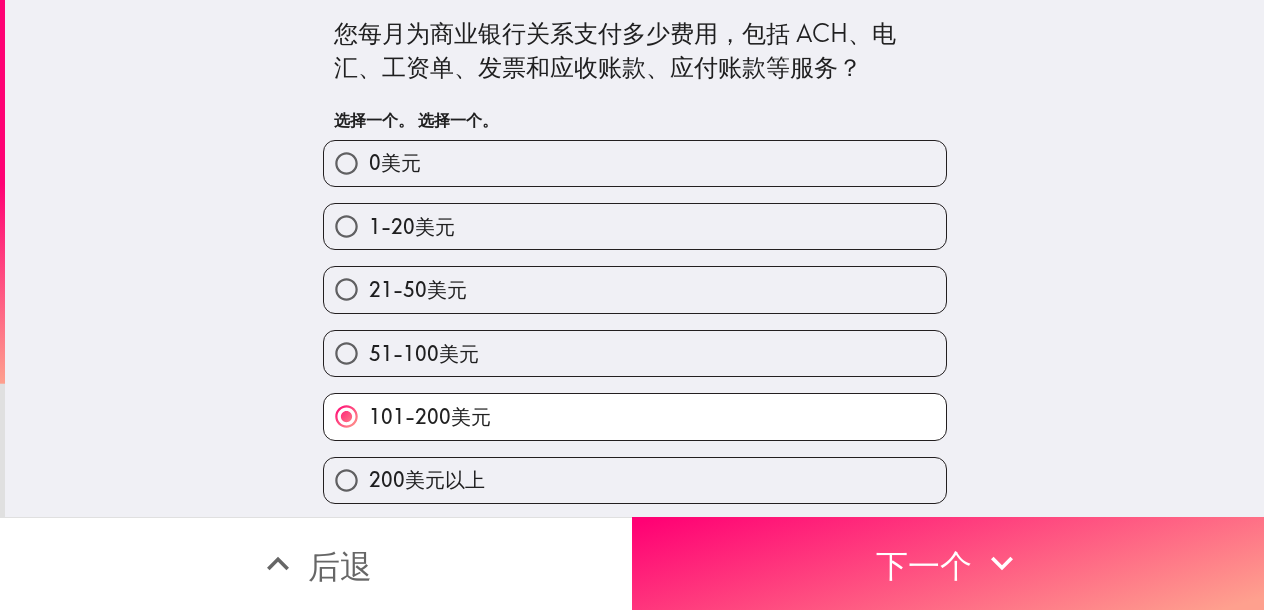 drag, startPoint x: 1053, startPoint y: 550, endPoint x: 1258, endPoint y: 560, distance: 205.24376 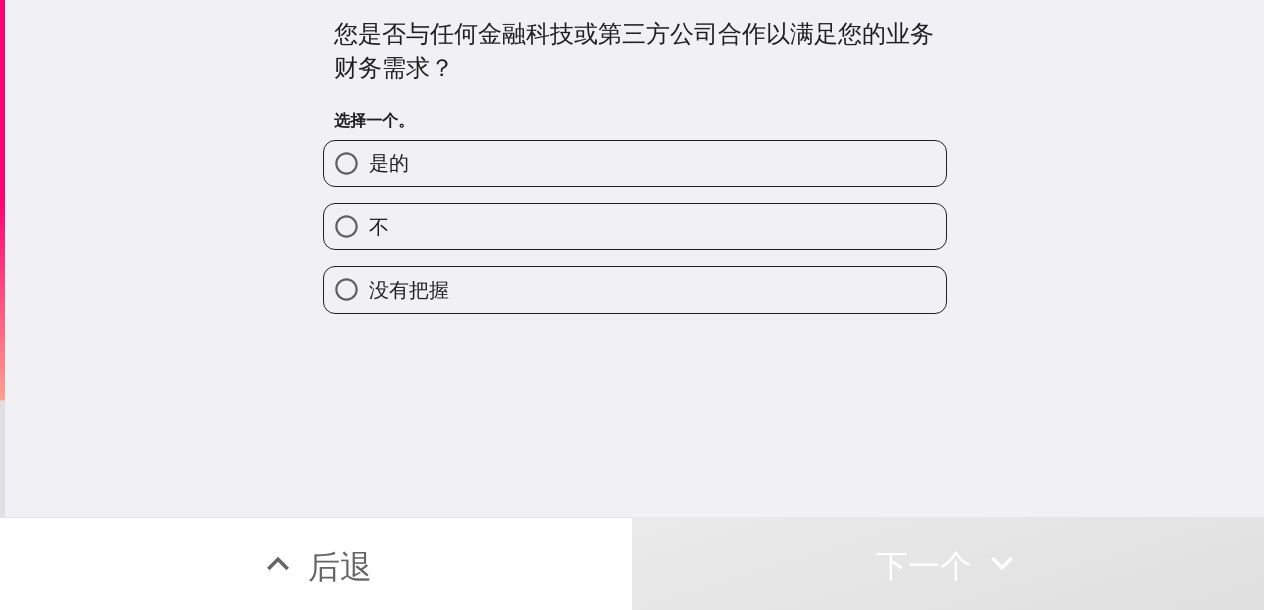 click on "是的" at bounding box center (635, 163) 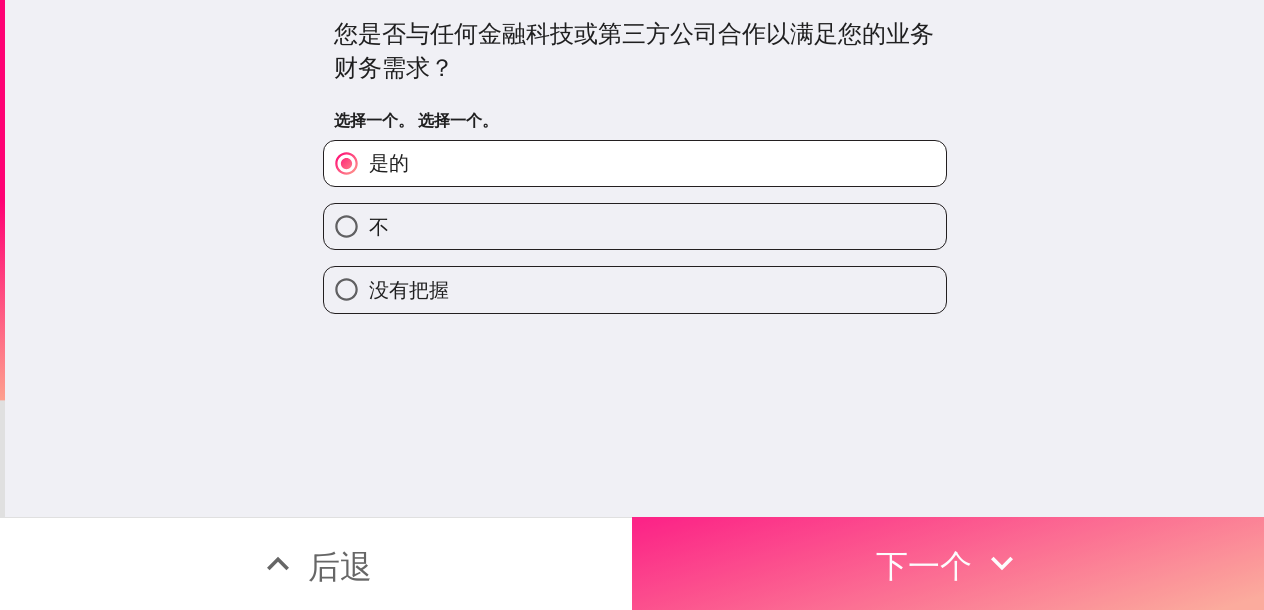 drag, startPoint x: 964, startPoint y: 540, endPoint x: 1007, endPoint y: 550, distance: 44.14748 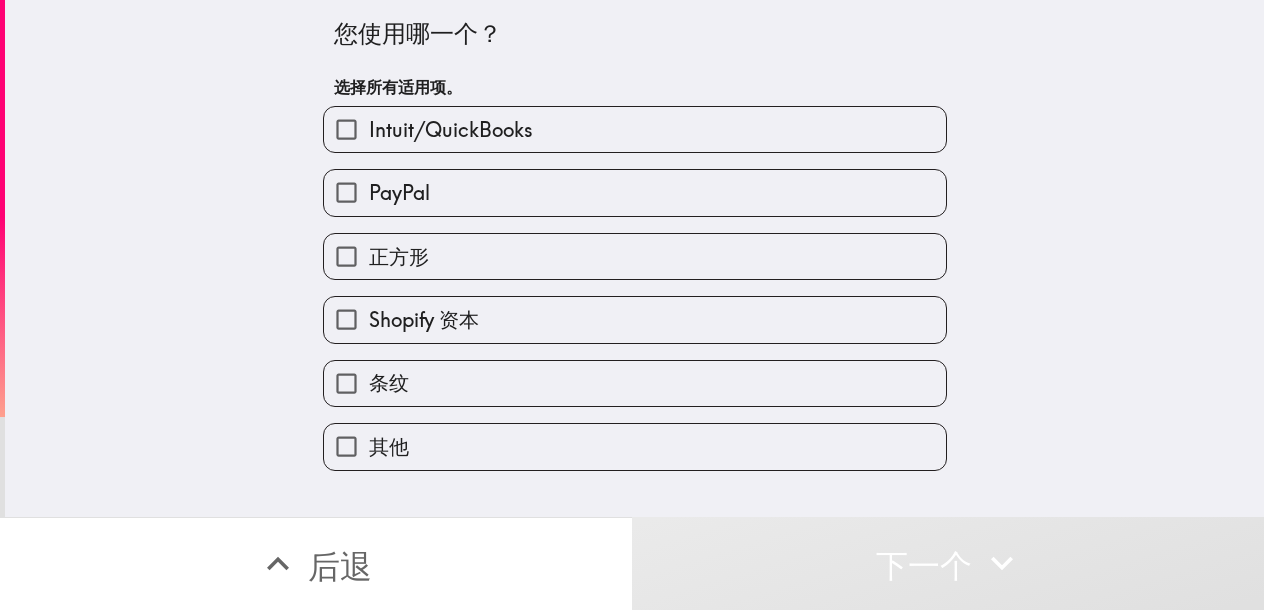 click on "Intuit/QuickBooks" at bounding box center (635, 129) 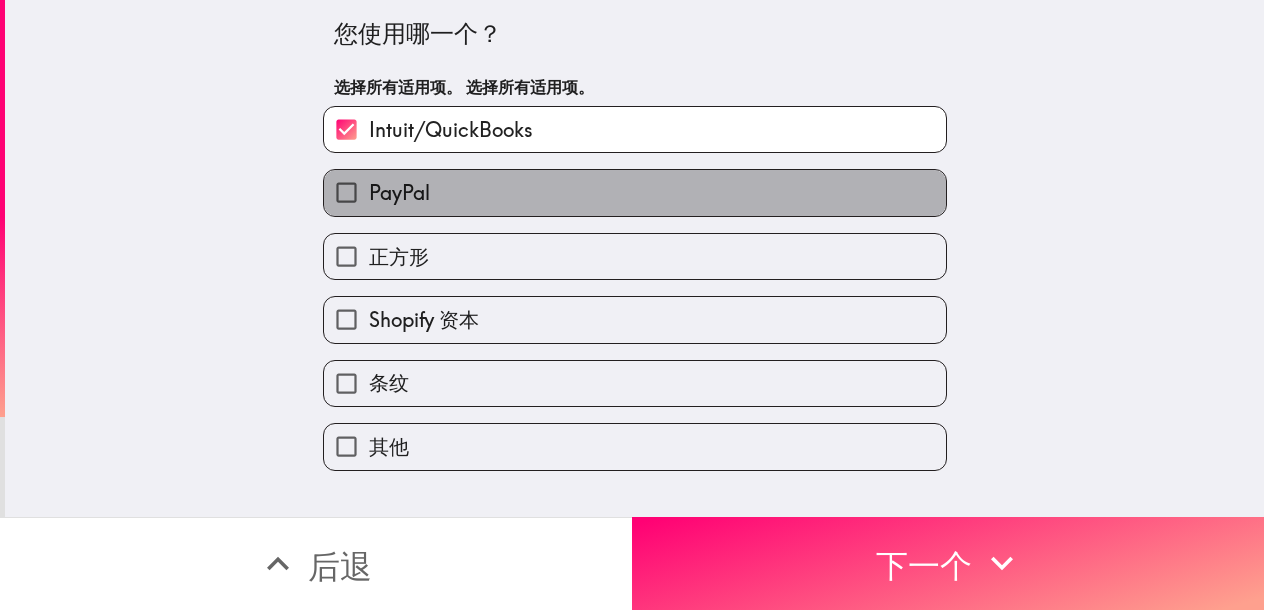click on "PayPal" at bounding box center (635, 192) 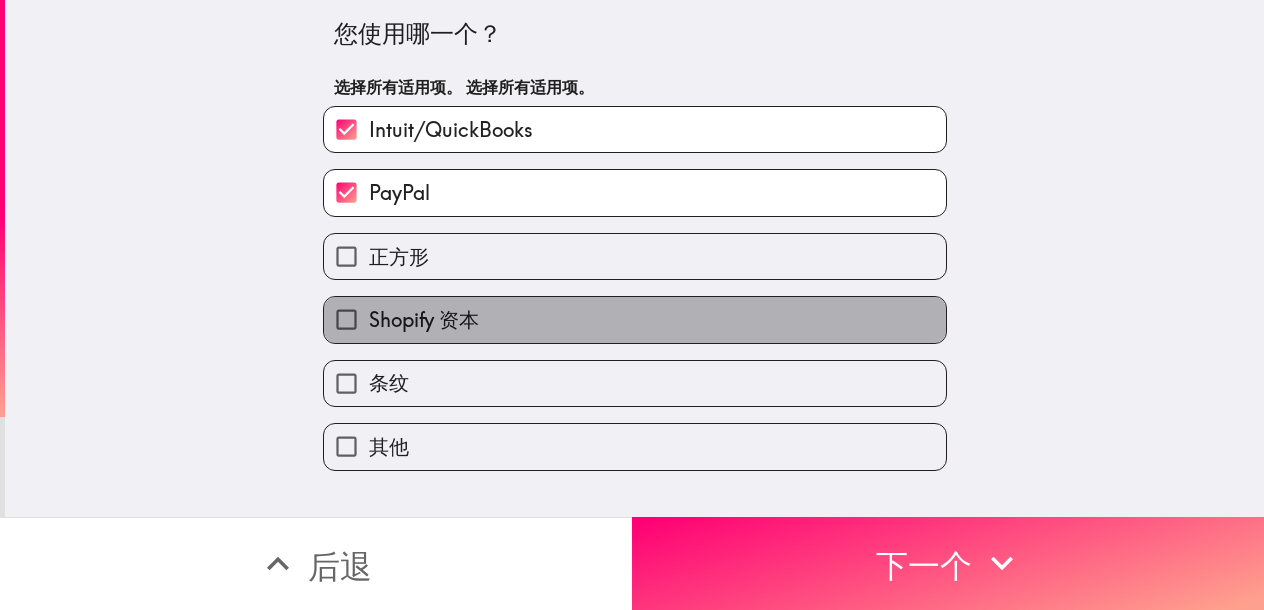 drag, startPoint x: 547, startPoint y: 321, endPoint x: 730, endPoint y: 322, distance: 183.00273 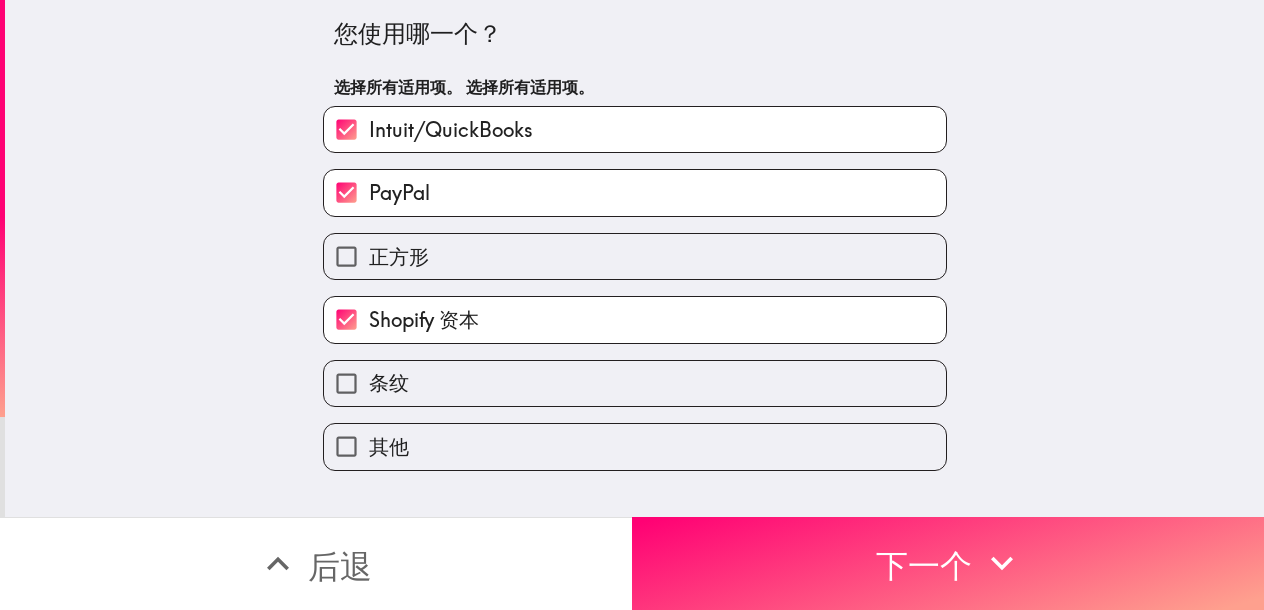 click on "Shopify 资本" at bounding box center [635, 319] 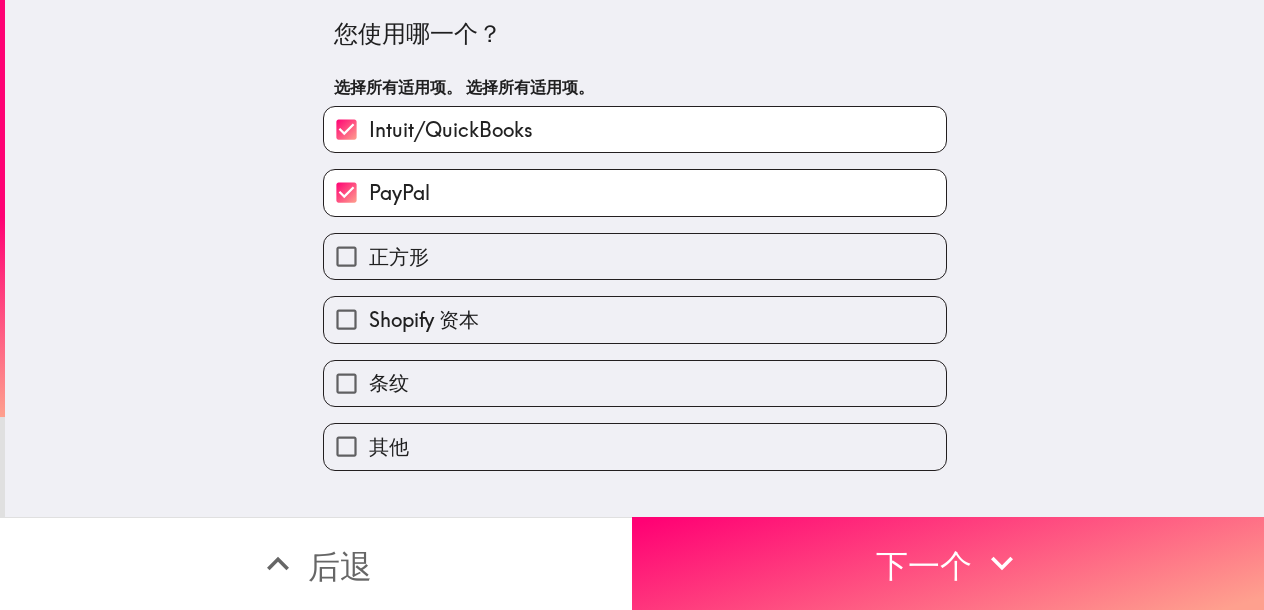 click on "条纹" at bounding box center (635, 383) 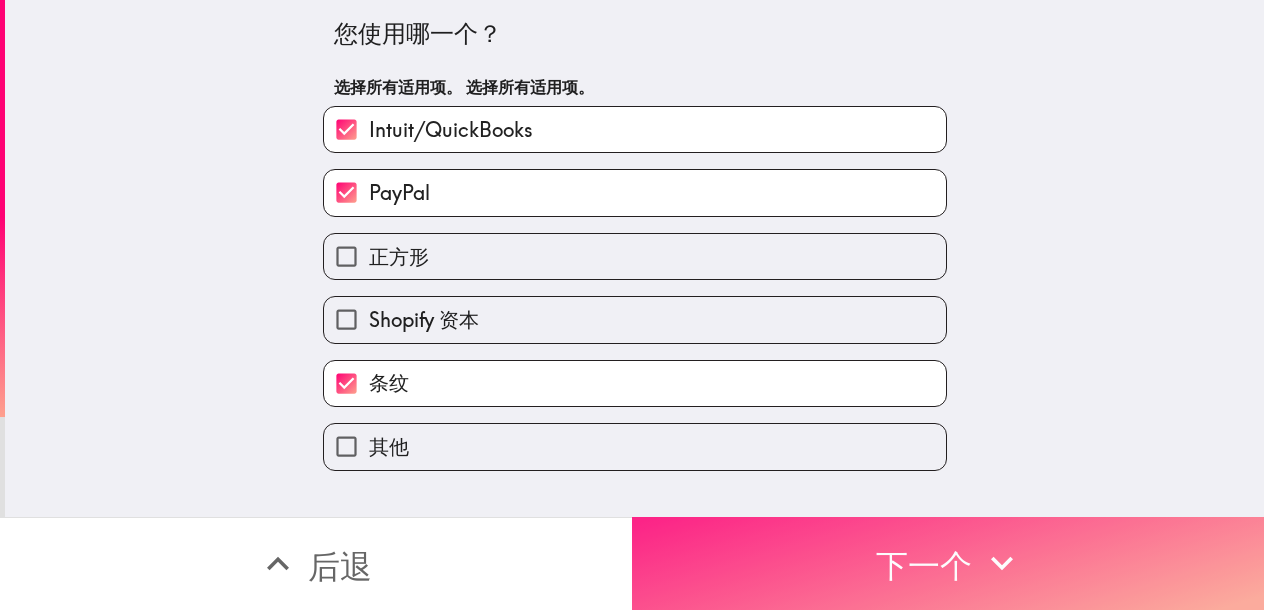 drag, startPoint x: 986, startPoint y: 561, endPoint x: 1072, endPoint y: 564, distance: 86.05231 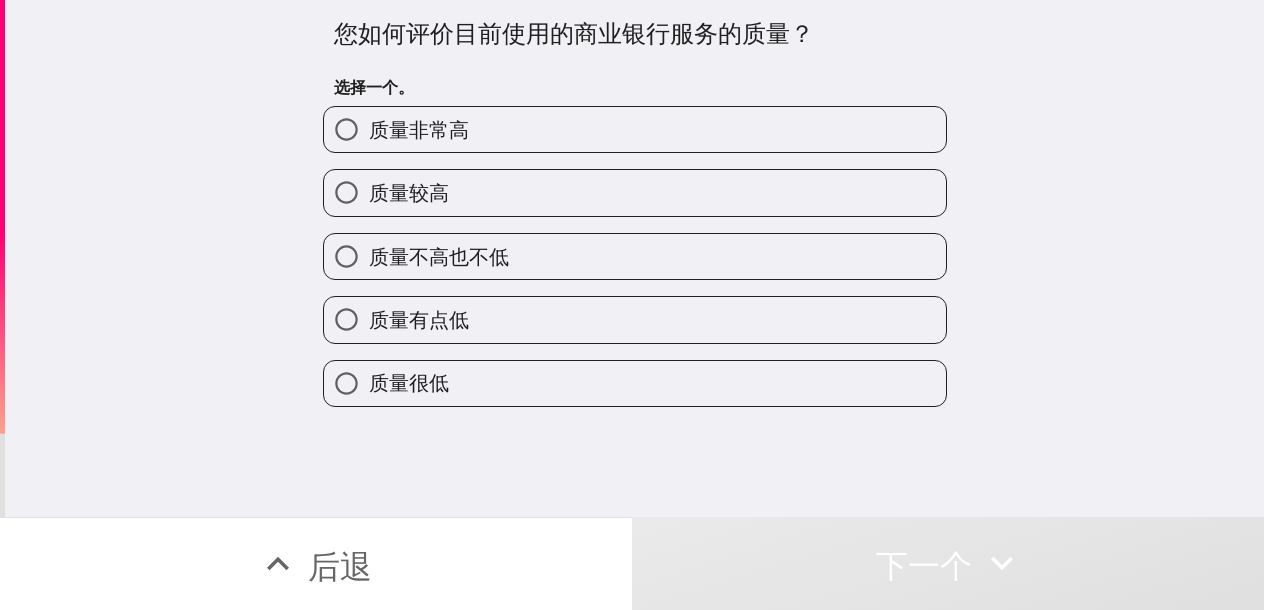 drag, startPoint x: 560, startPoint y: 179, endPoint x: 744, endPoint y: 198, distance: 184.97838 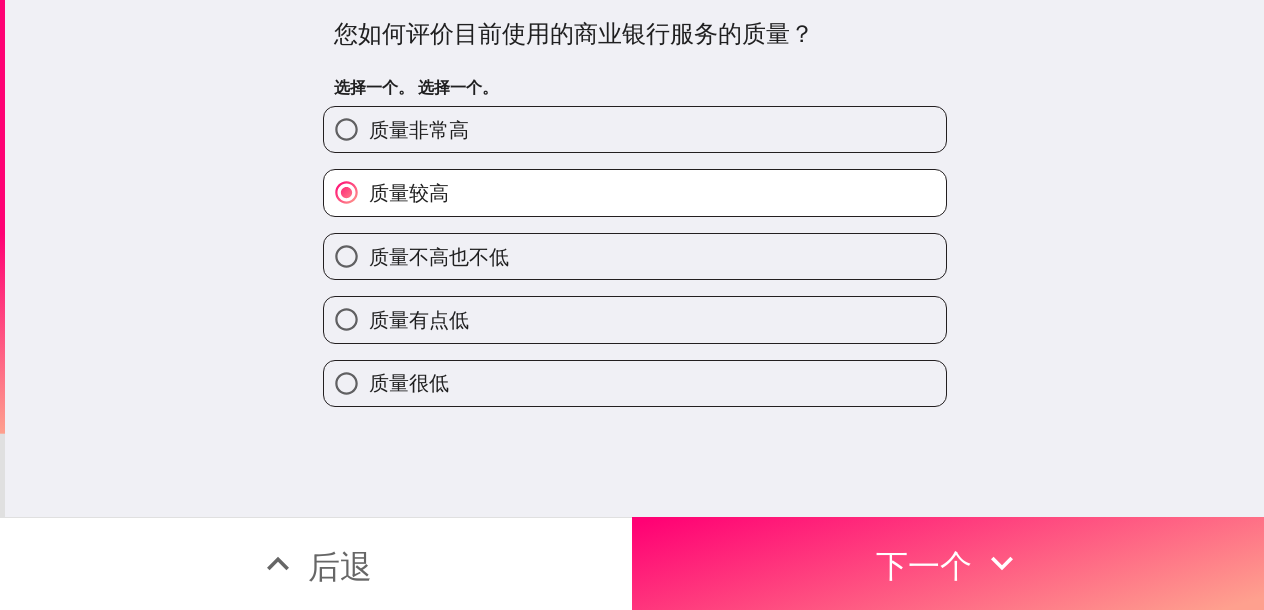 click on "质量非常高" at bounding box center (635, 129) 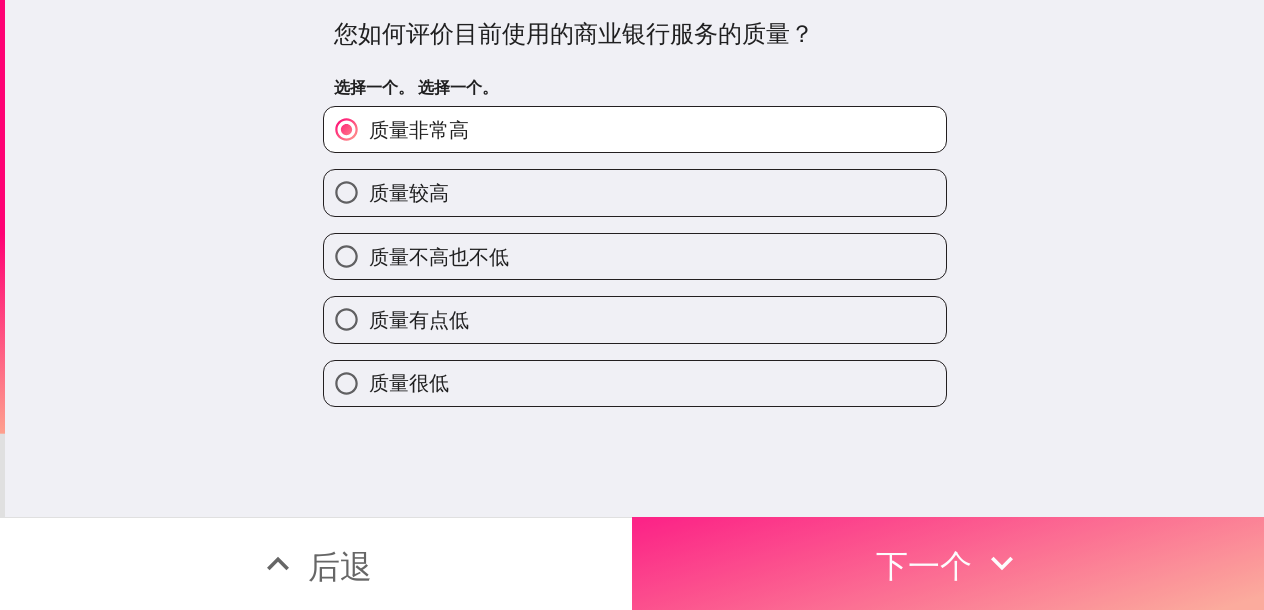 drag, startPoint x: 981, startPoint y: 550, endPoint x: 1136, endPoint y: 558, distance: 155.20631 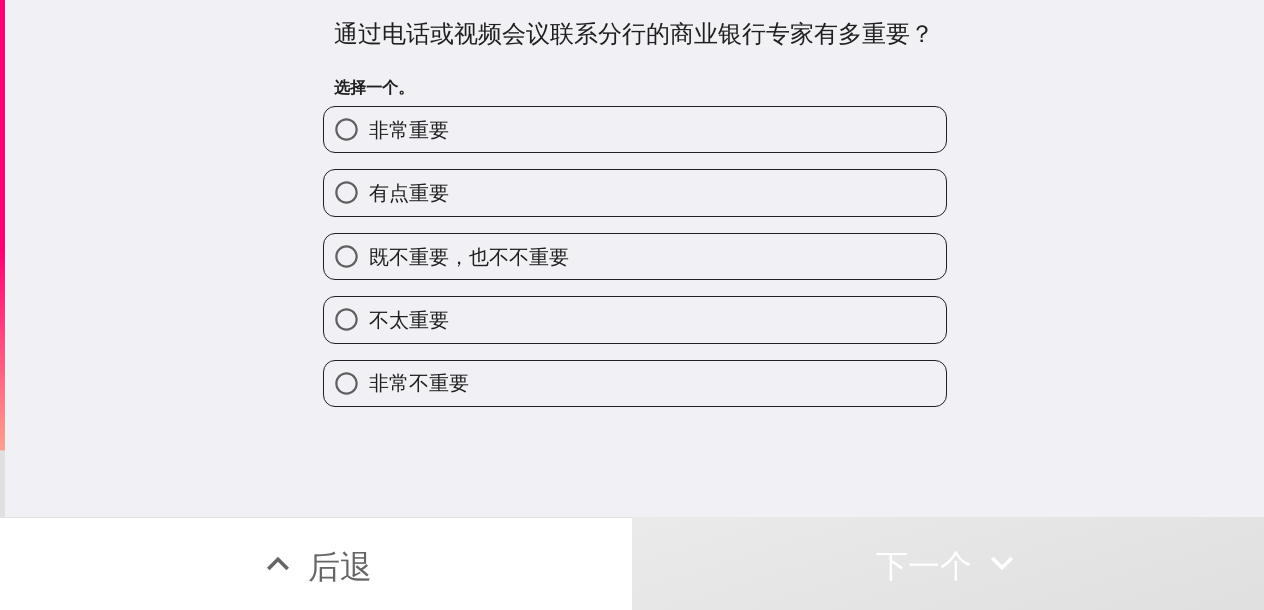 click on "非常重要" at bounding box center (635, 129) 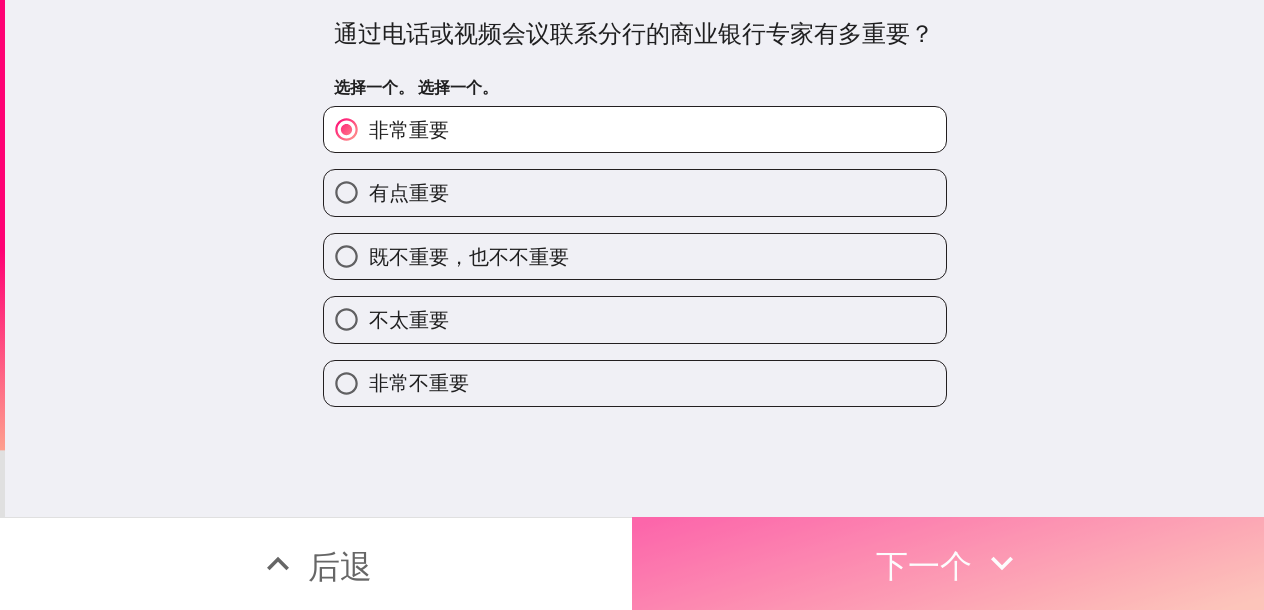 drag, startPoint x: 1003, startPoint y: 550, endPoint x: 1058, endPoint y: 561, distance: 56.089214 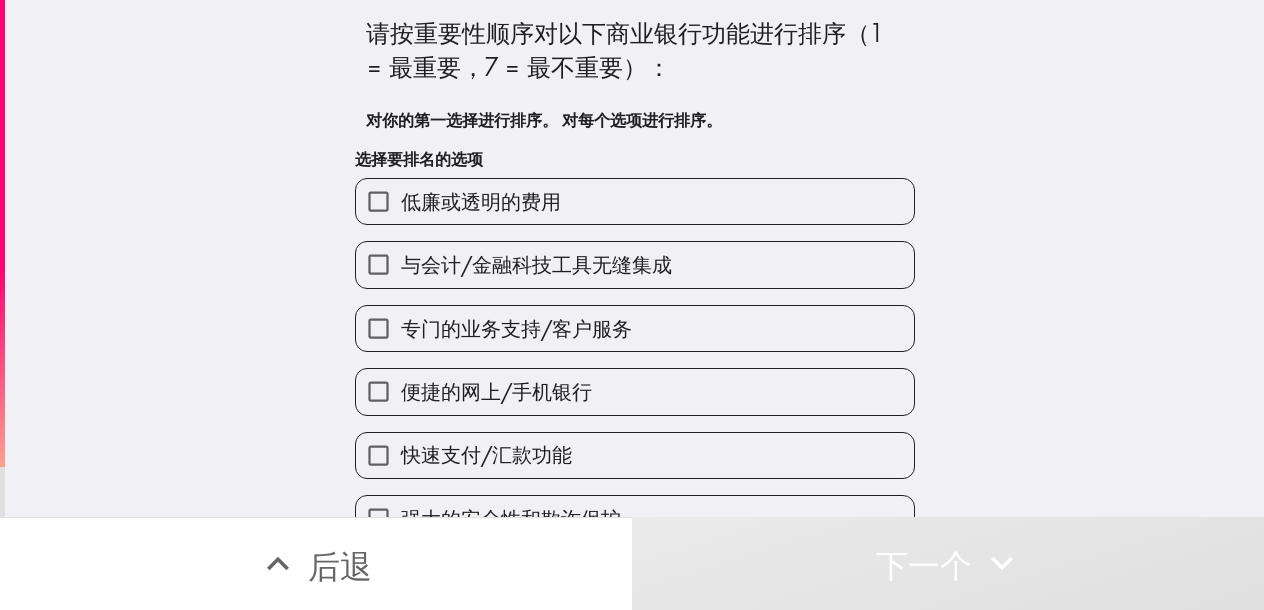 click on "低廉或透明的费用" at bounding box center (635, 201) 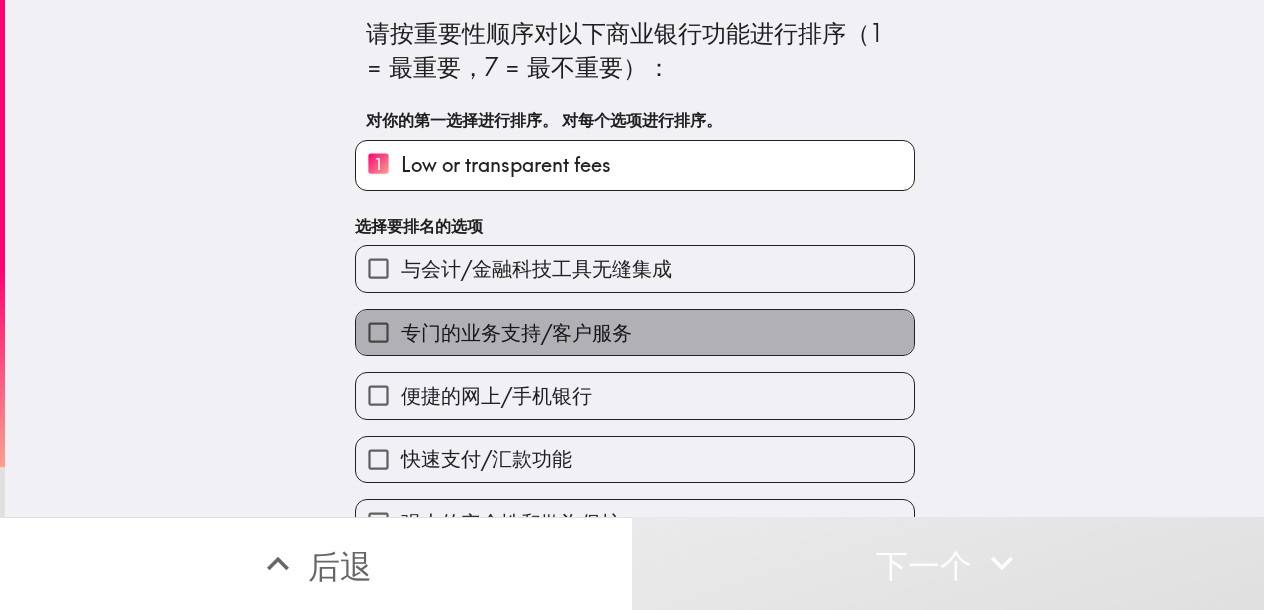 click on "专门的业务支持/客户服务" at bounding box center [516, 333] 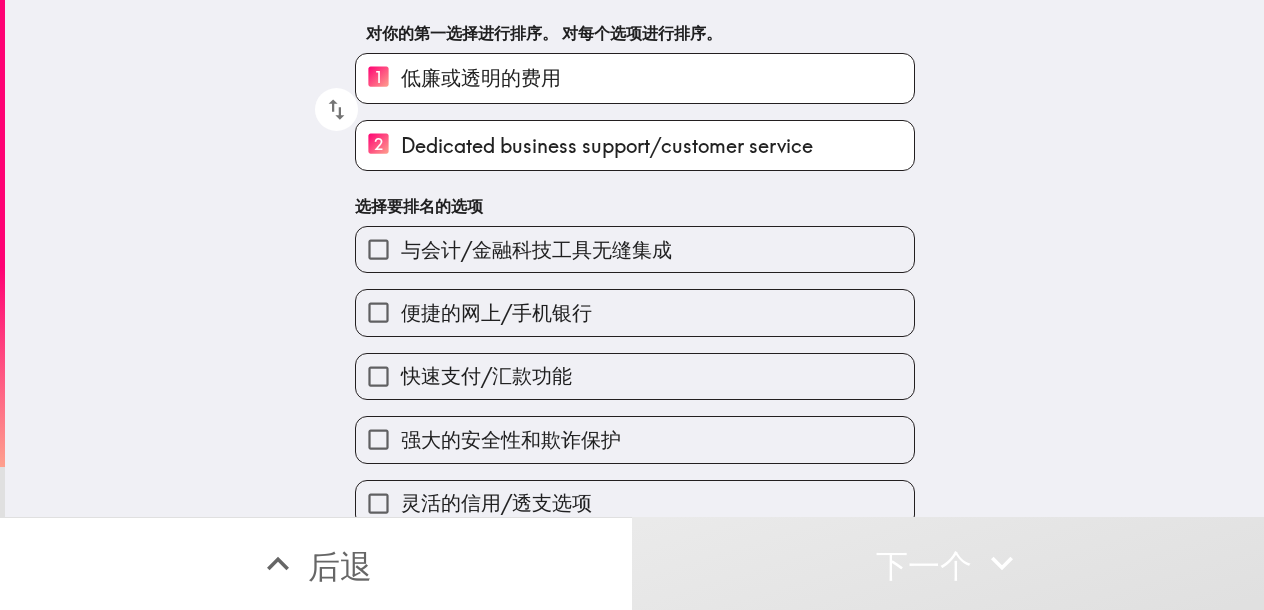 scroll, scrollTop: 112, scrollLeft: 0, axis: vertical 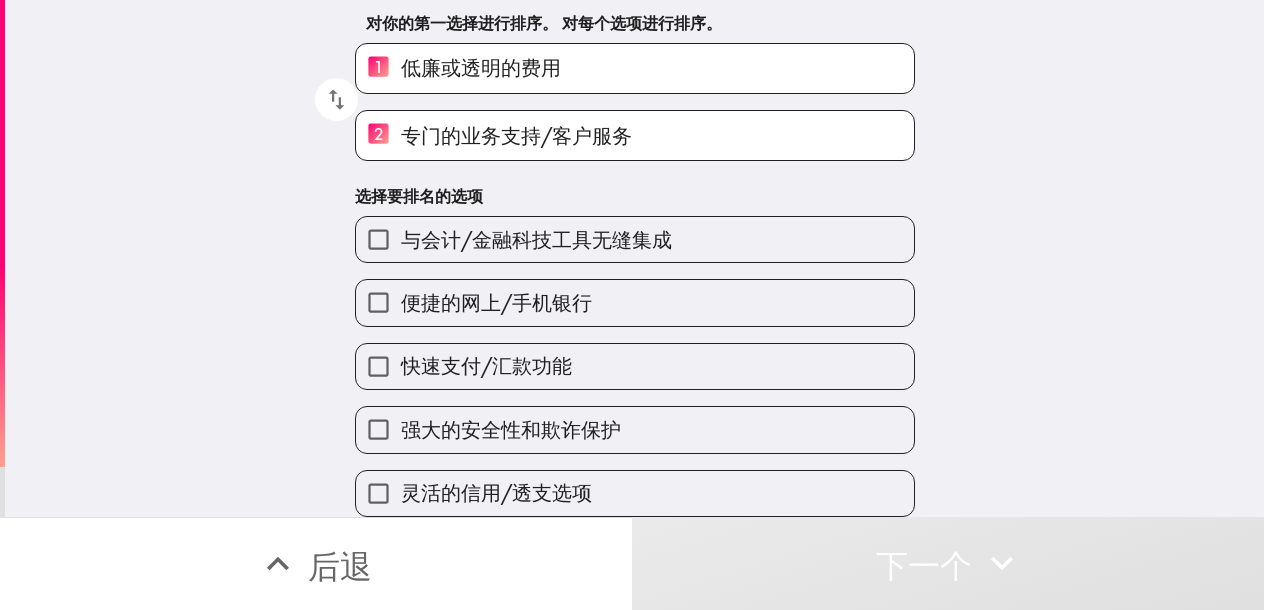 click on "强大的安全性和欺诈保护" at bounding box center (635, 429) 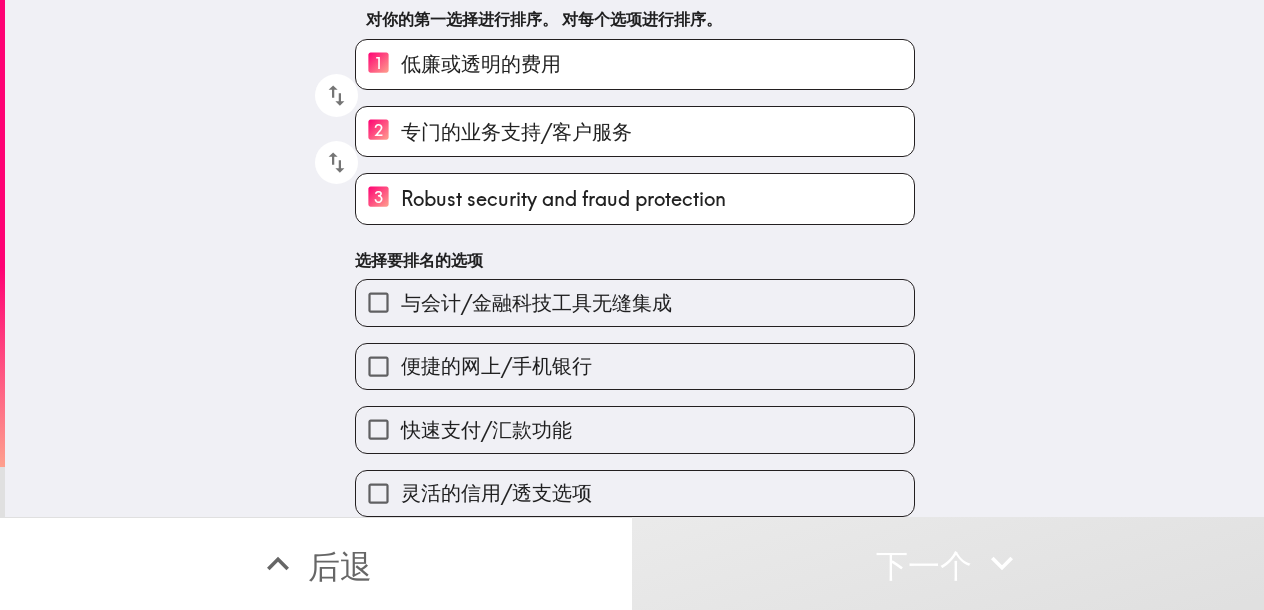 drag, startPoint x: 584, startPoint y: 286, endPoint x: 590, endPoint y: 357, distance: 71.25307 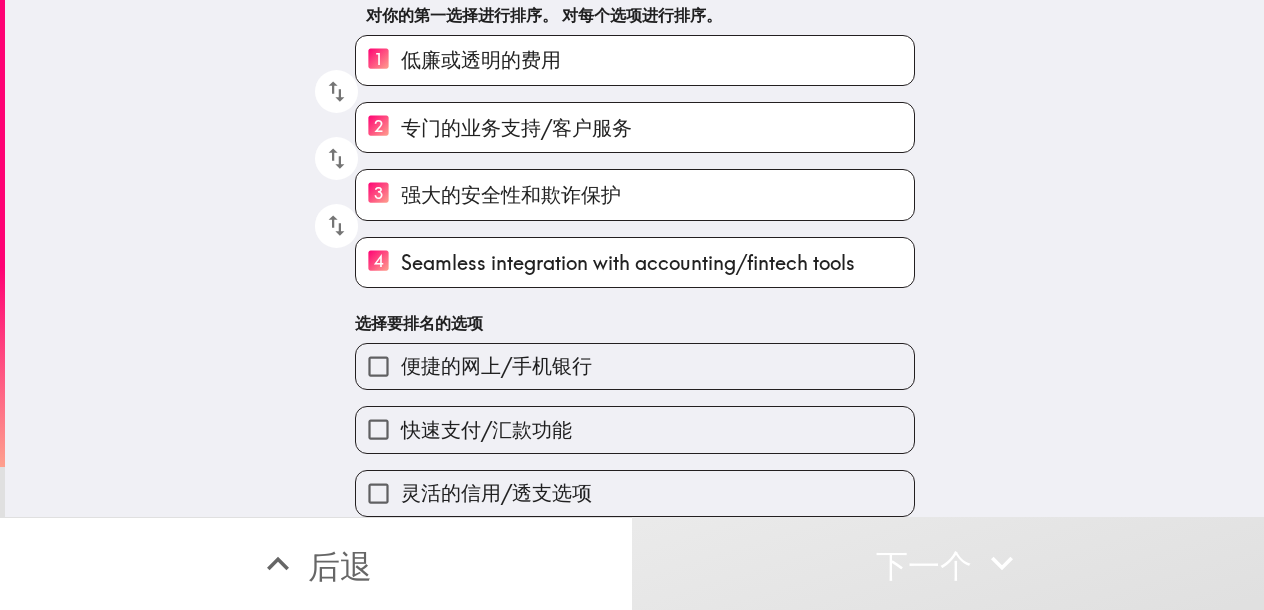 click on "灵活的信用/透支选项" at bounding box center (496, 492) 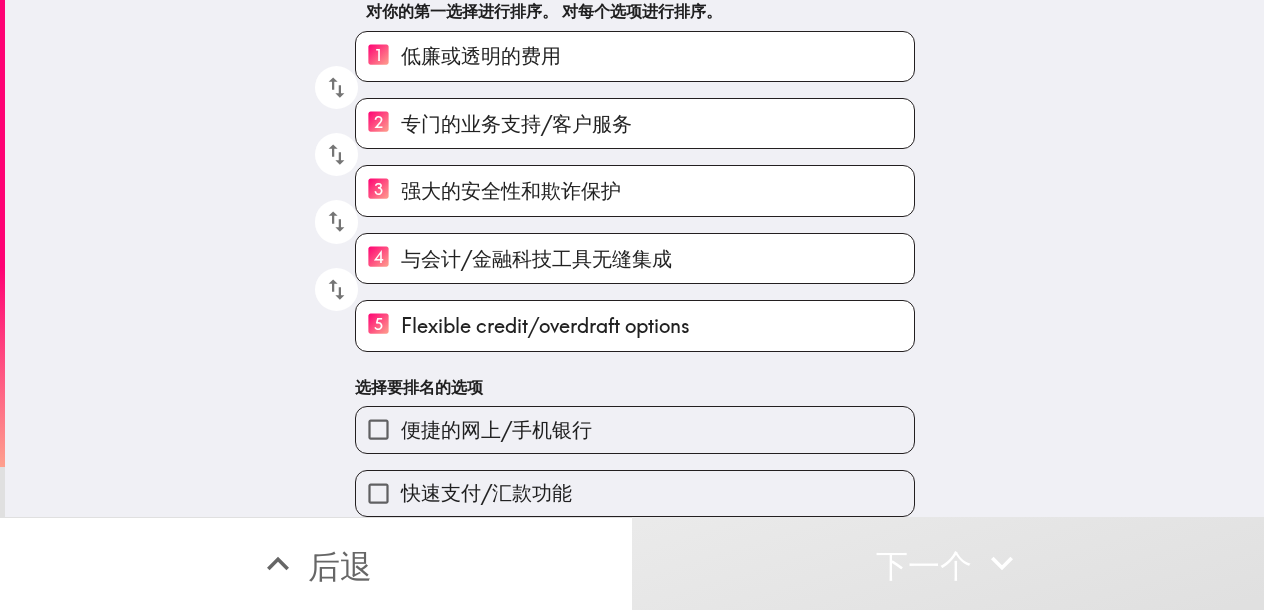 scroll, scrollTop: 124, scrollLeft: 0, axis: vertical 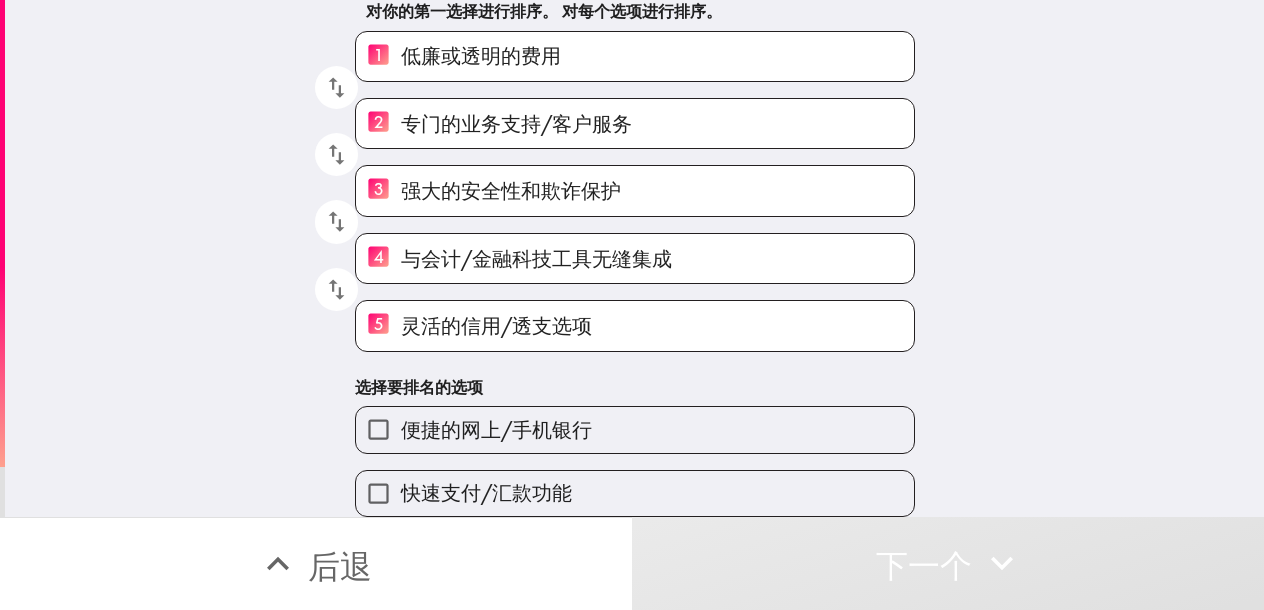 click on "便捷的网上/手机银行" at bounding box center (635, 429) 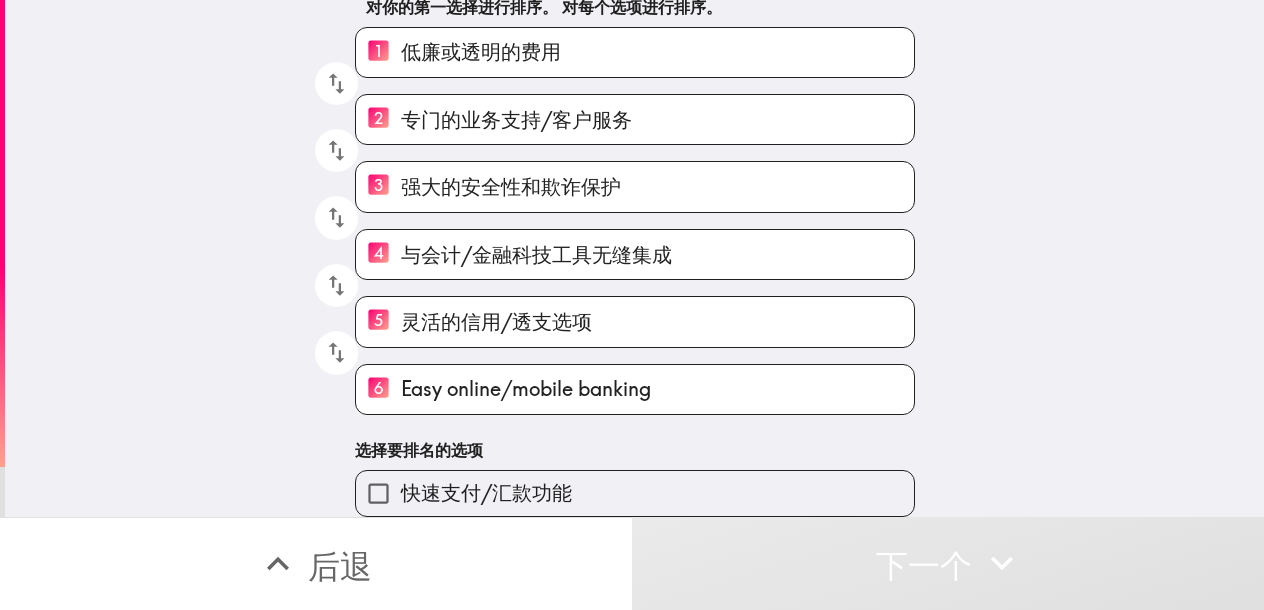 click on "快速支付/汇款功能" at bounding box center (635, 493) 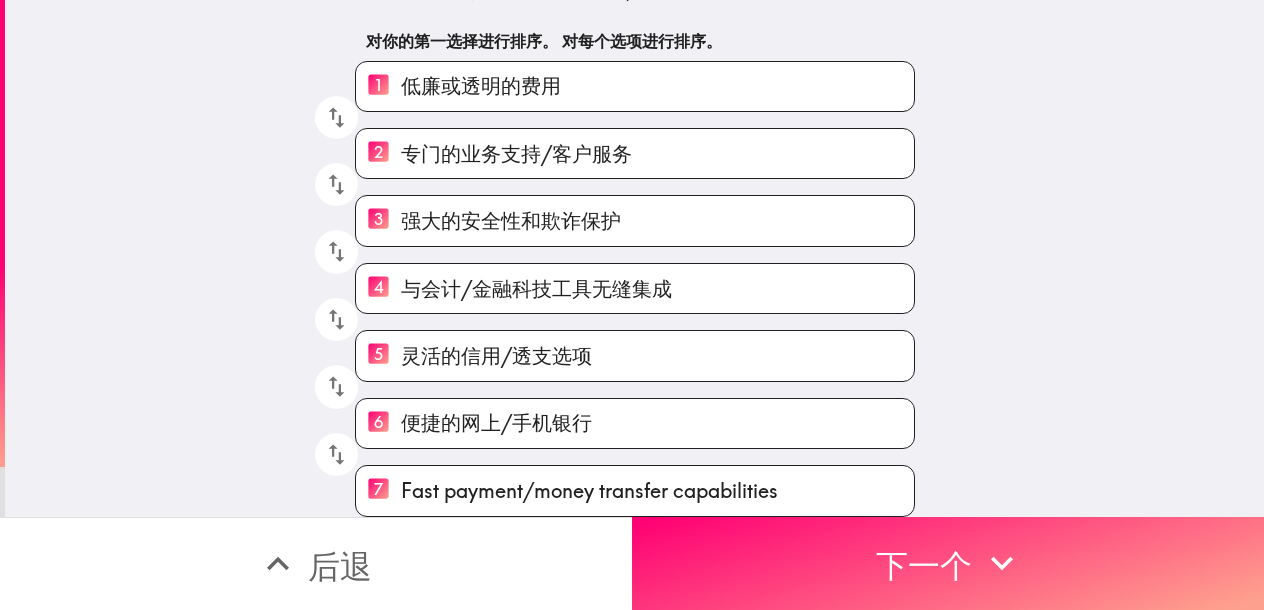 scroll, scrollTop: 94, scrollLeft: 0, axis: vertical 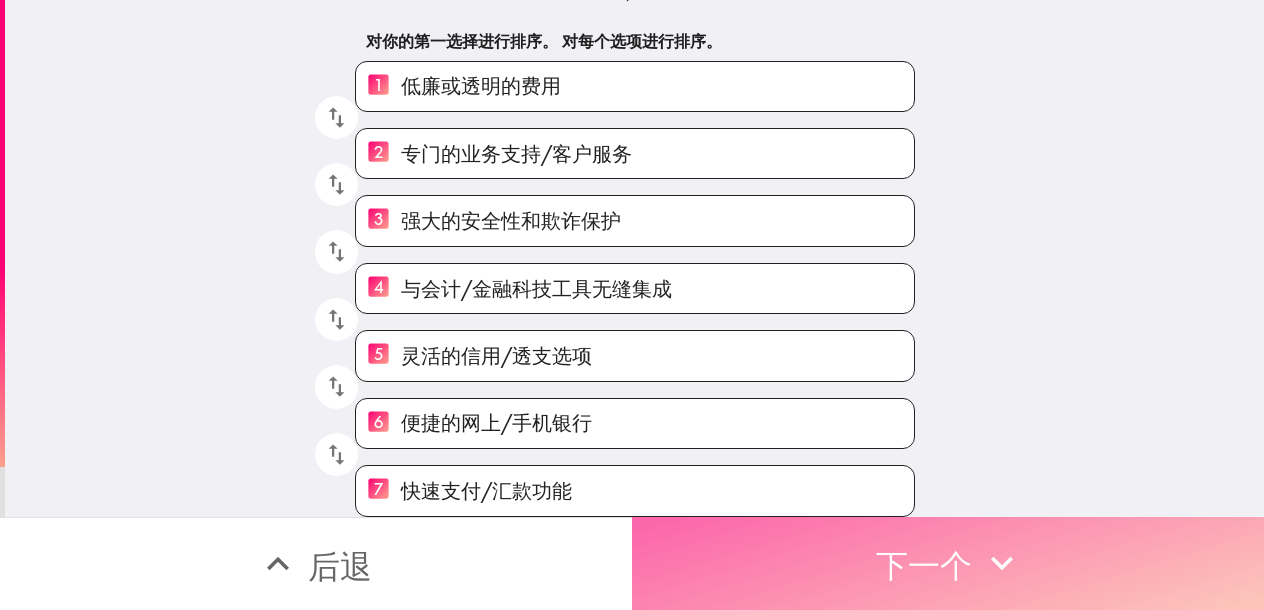 click on "下一个" at bounding box center [924, 566] 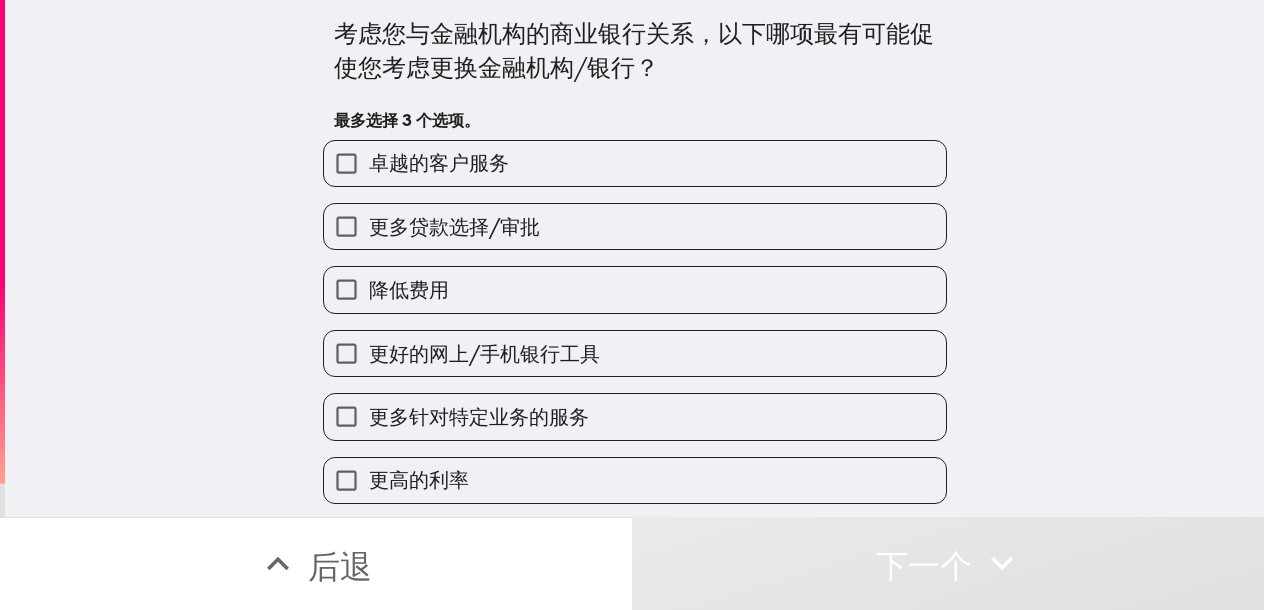 click on "更多贷款选择/审批" at bounding box center [635, 226] 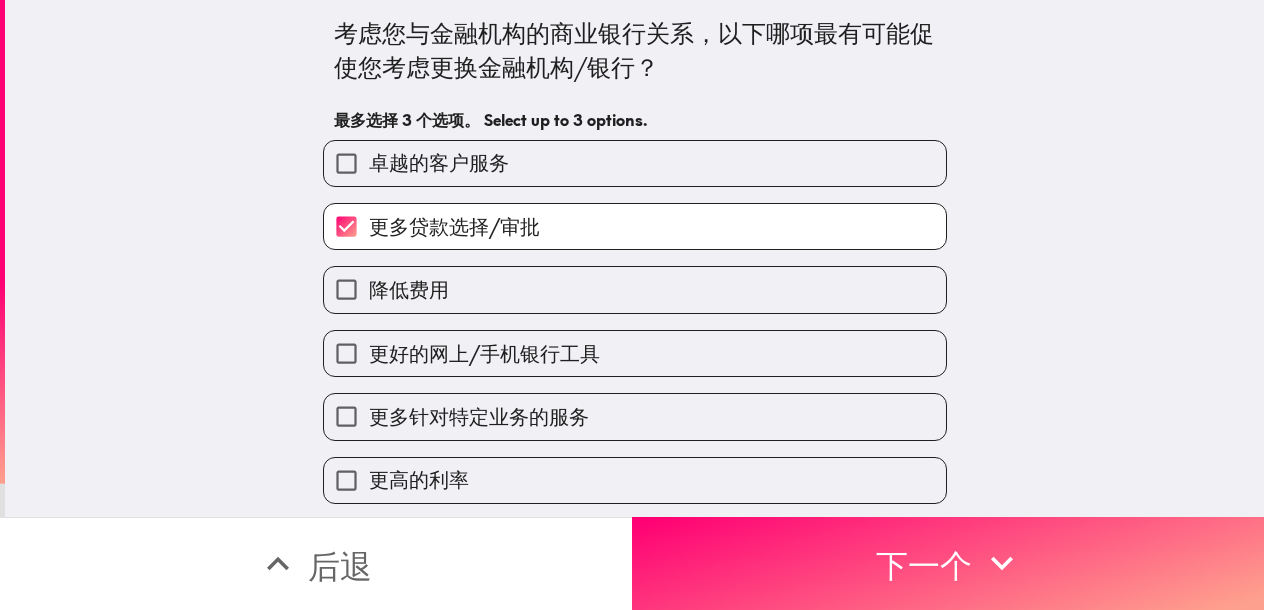 click on "降低费用" at bounding box center [635, 289] 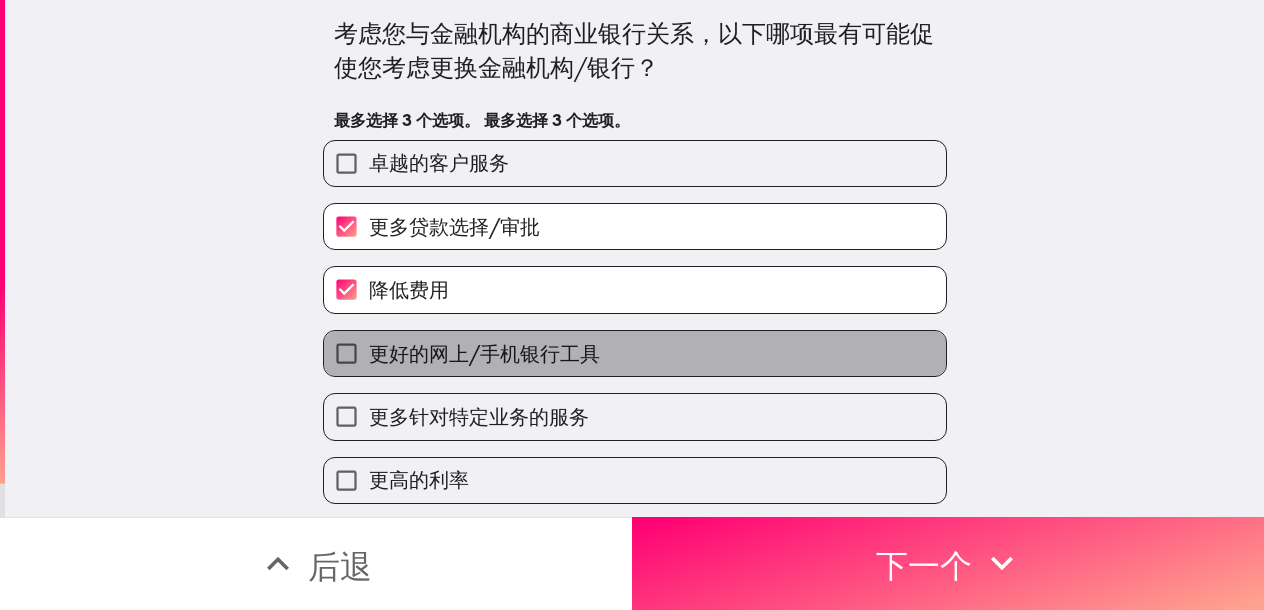 click on "更好的网上/手机银行工具" at bounding box center (635, 353) 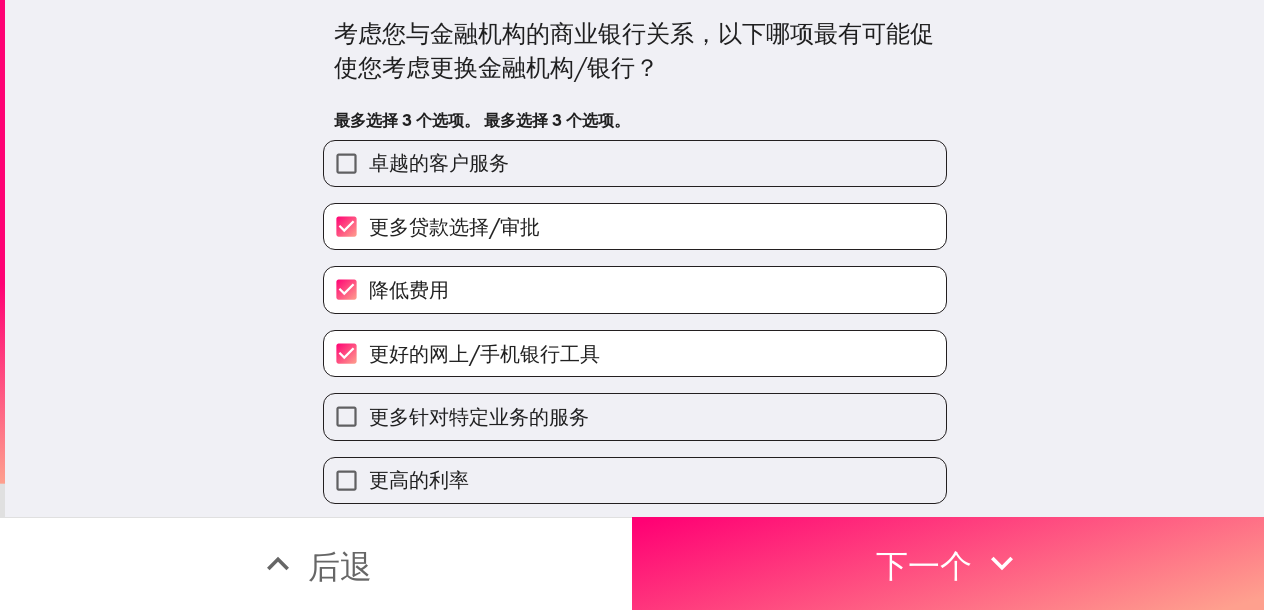 click on "更多贷款选择/审批" at bounding box center [635, 226] 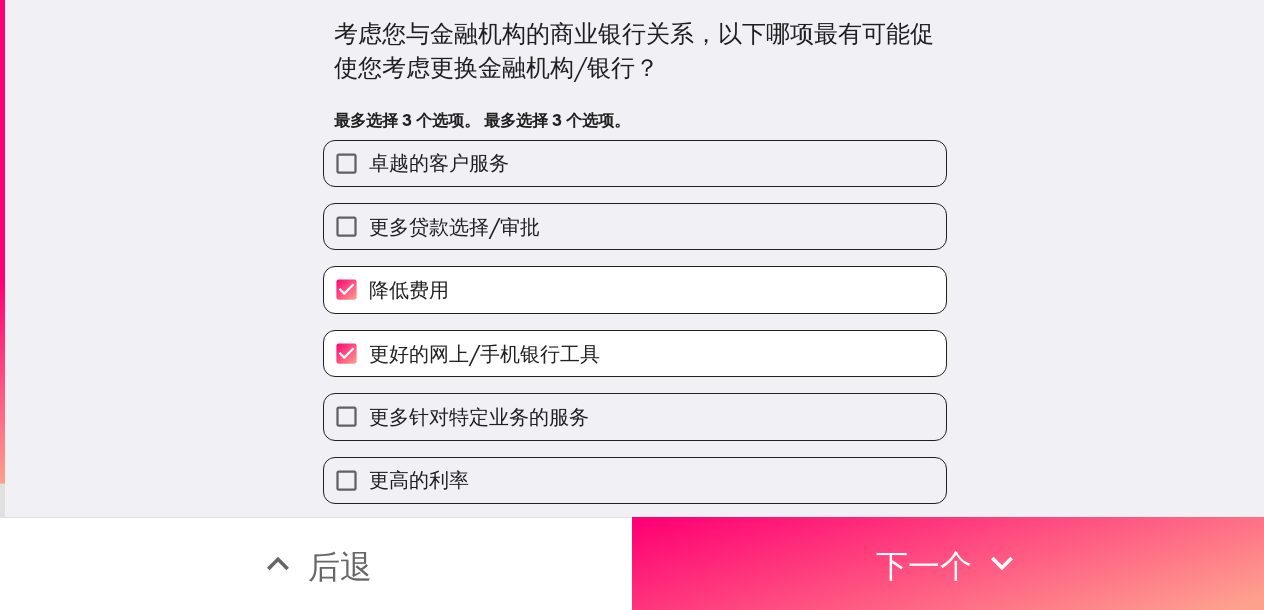 click on "更多针对特定业务的服务" at bounding box center (635, 416) 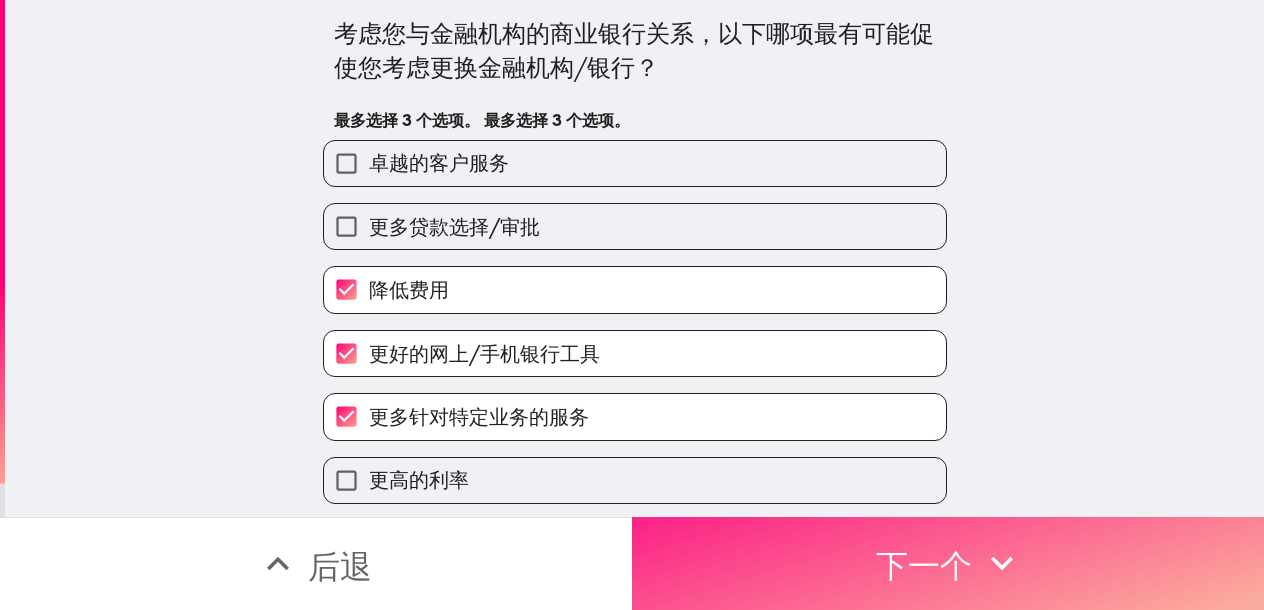 click on "下一个" at bounding box center (924, 566) 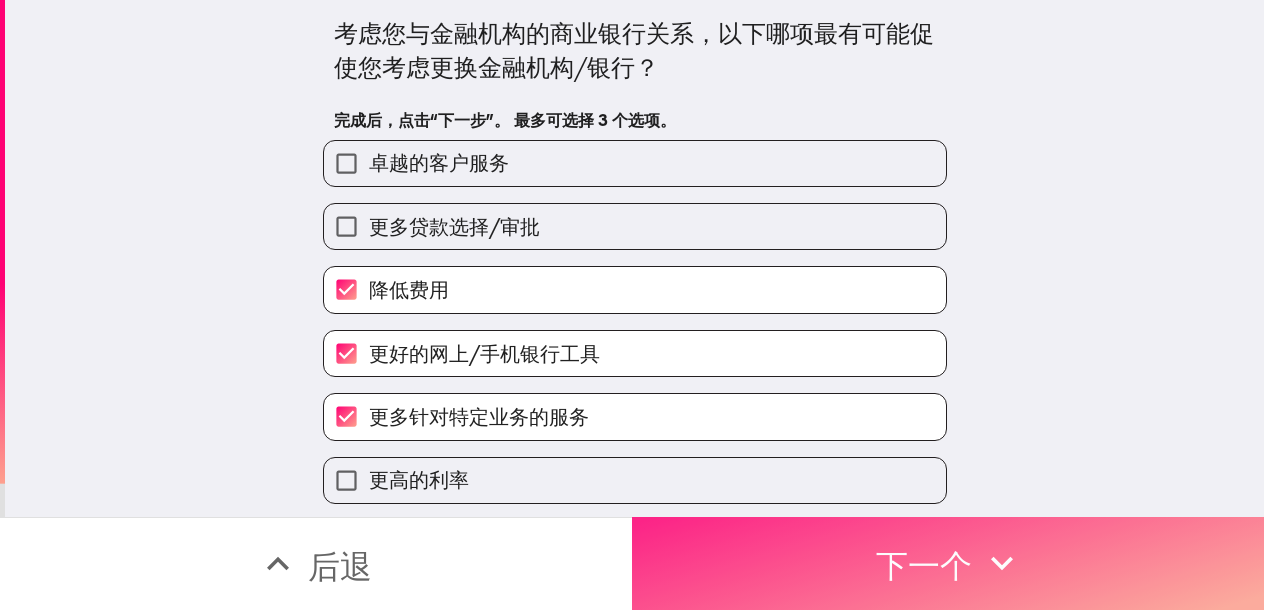 scroll, scrollTop: 0, scrollLeft: 0, axis: both 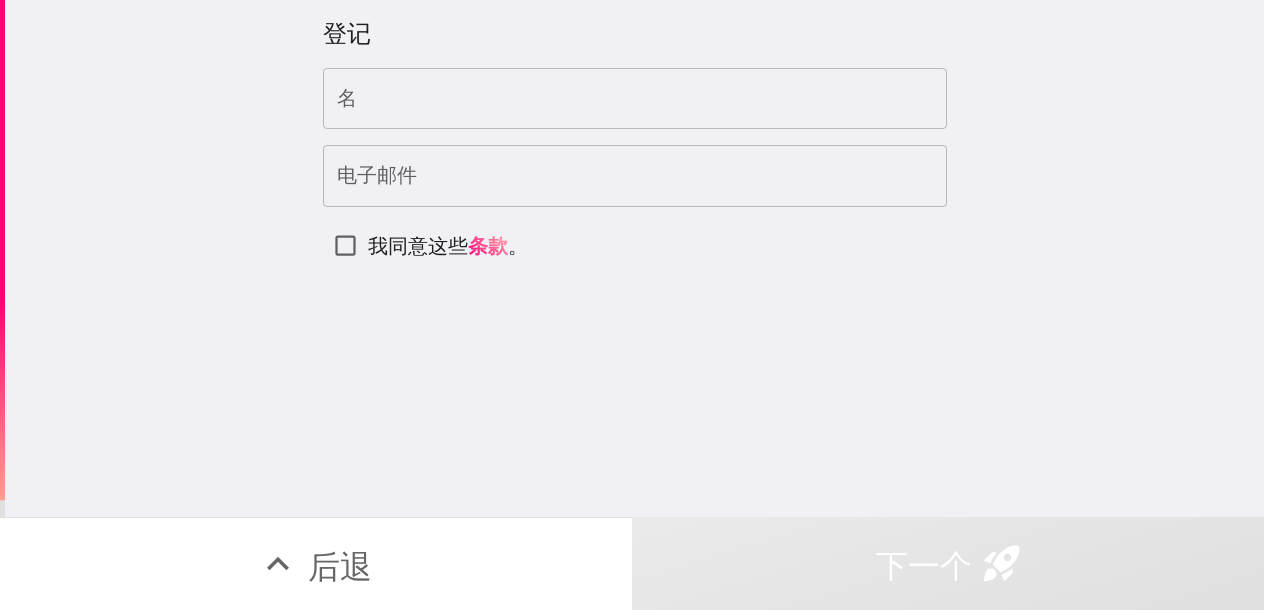 click on "电子邮件" at bounding box center (635, 176) 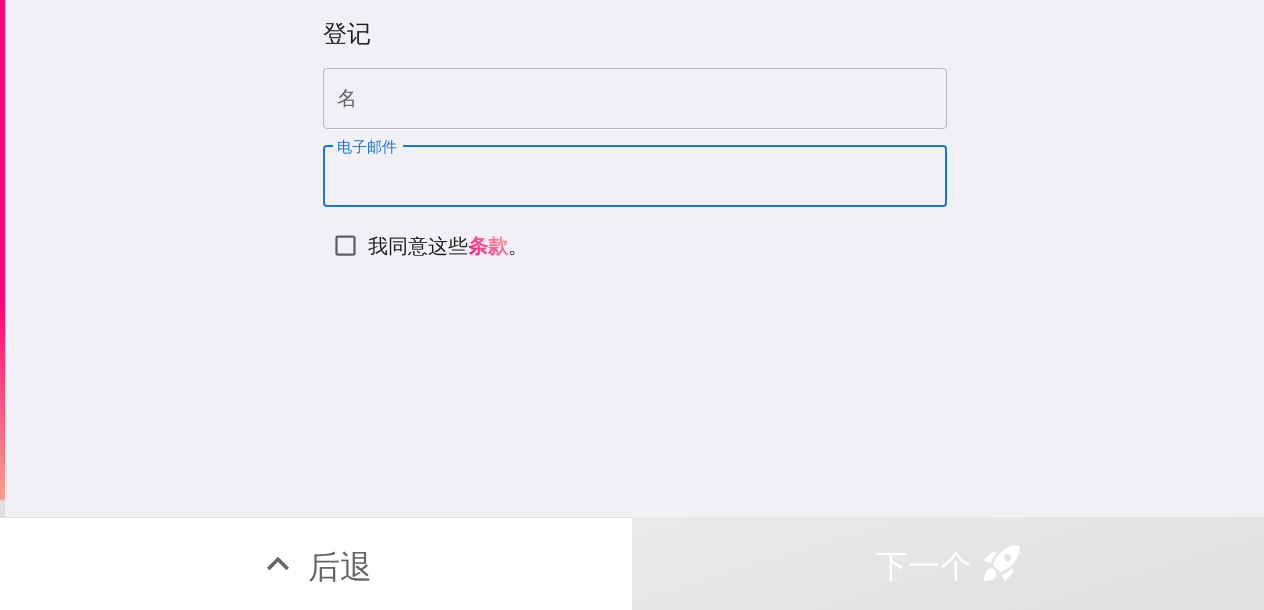 paste on "[EMAIL]" 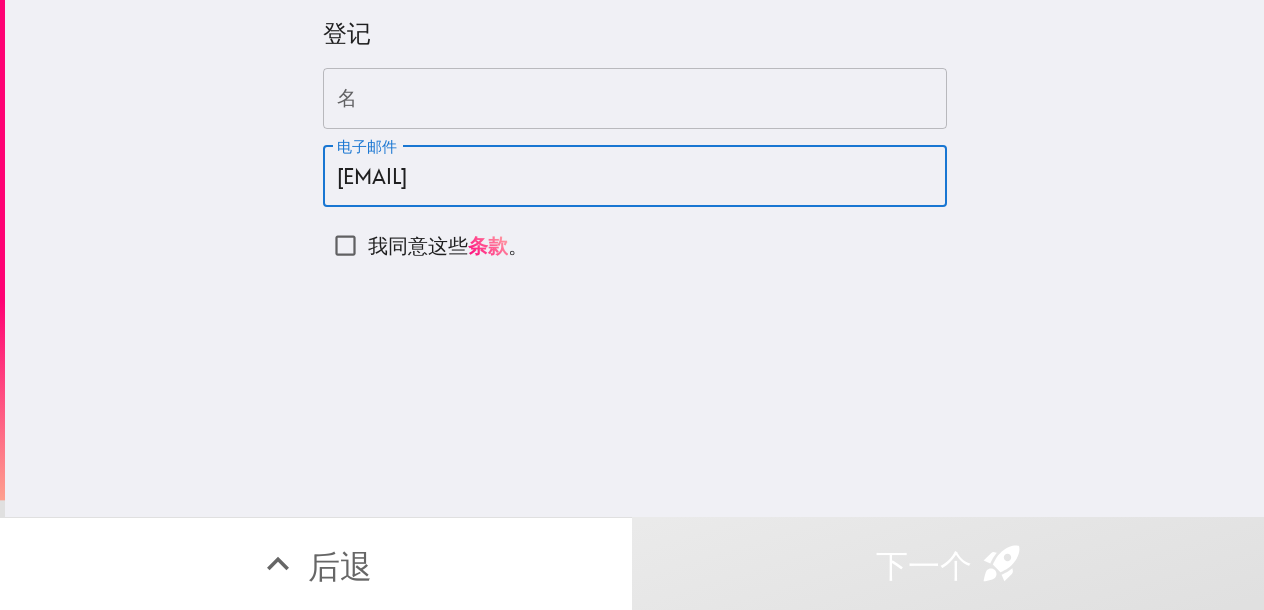 type on "[EMAIL]" 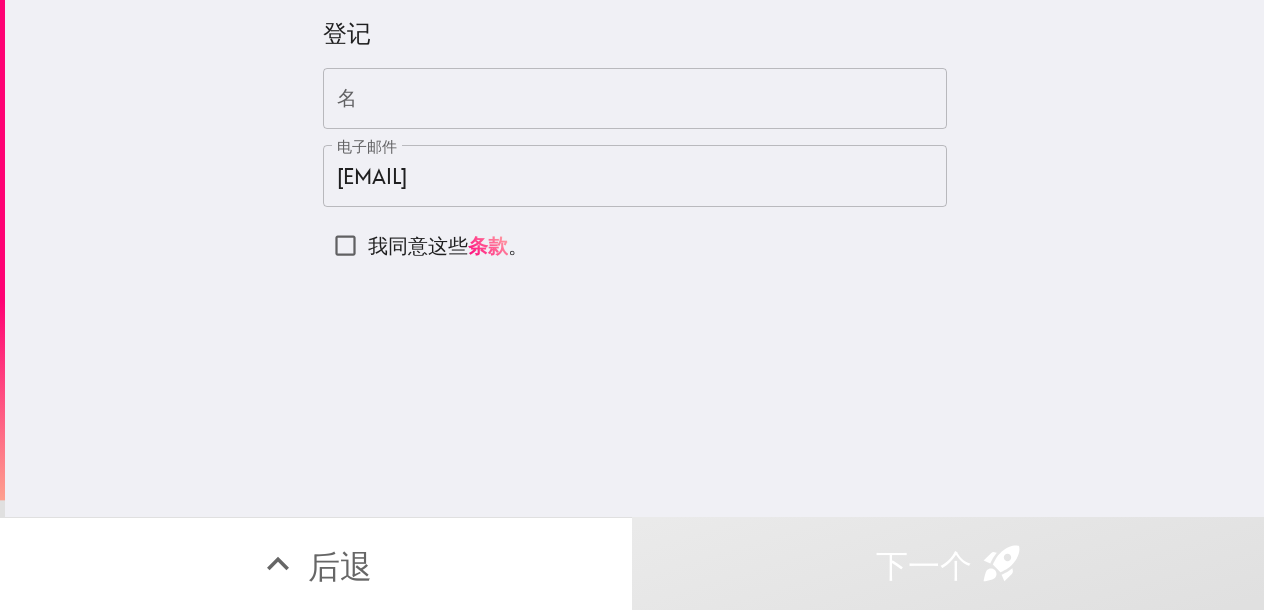 click on "名" at bounding box center (635, 99) 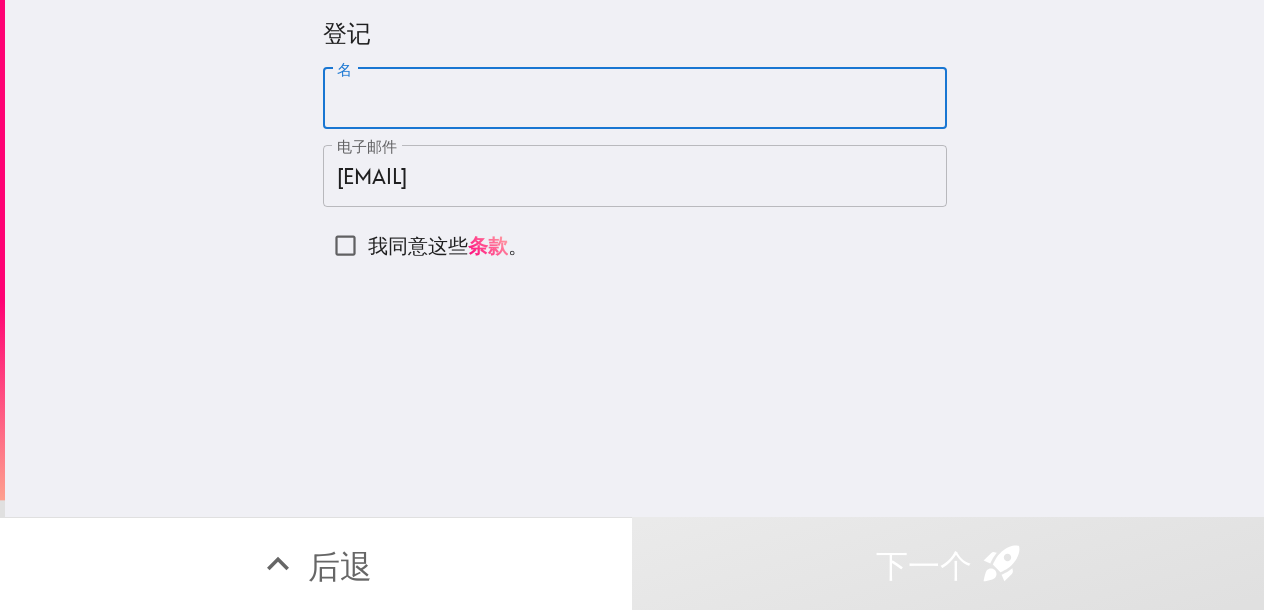 paste on "Flora" 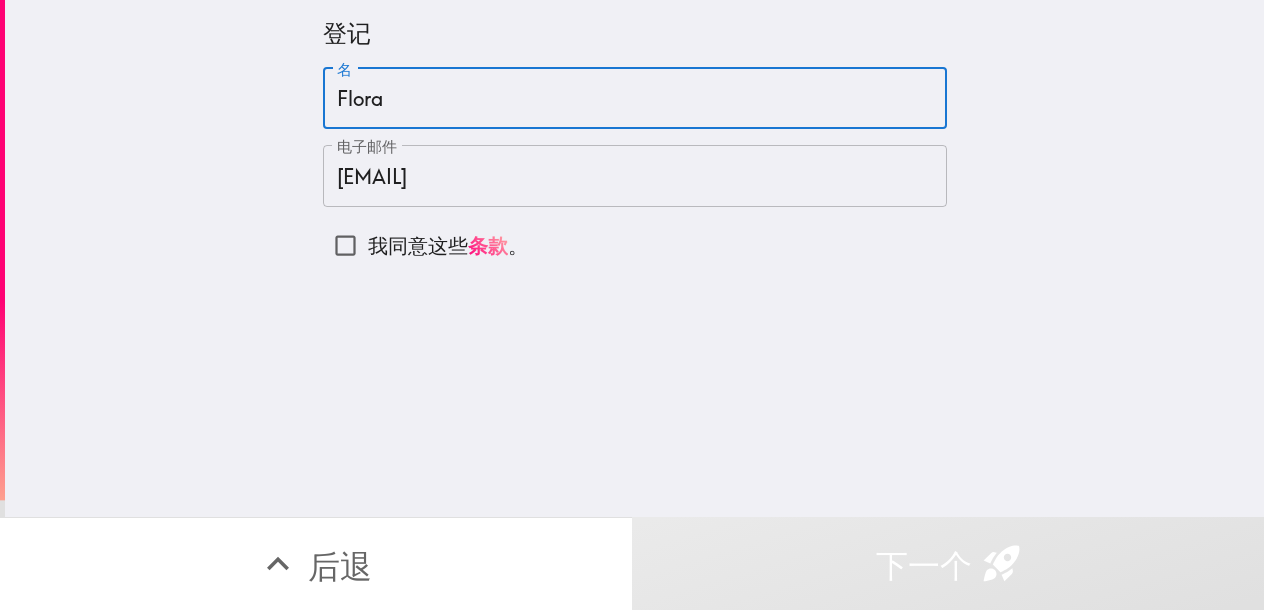 type on "Flora" 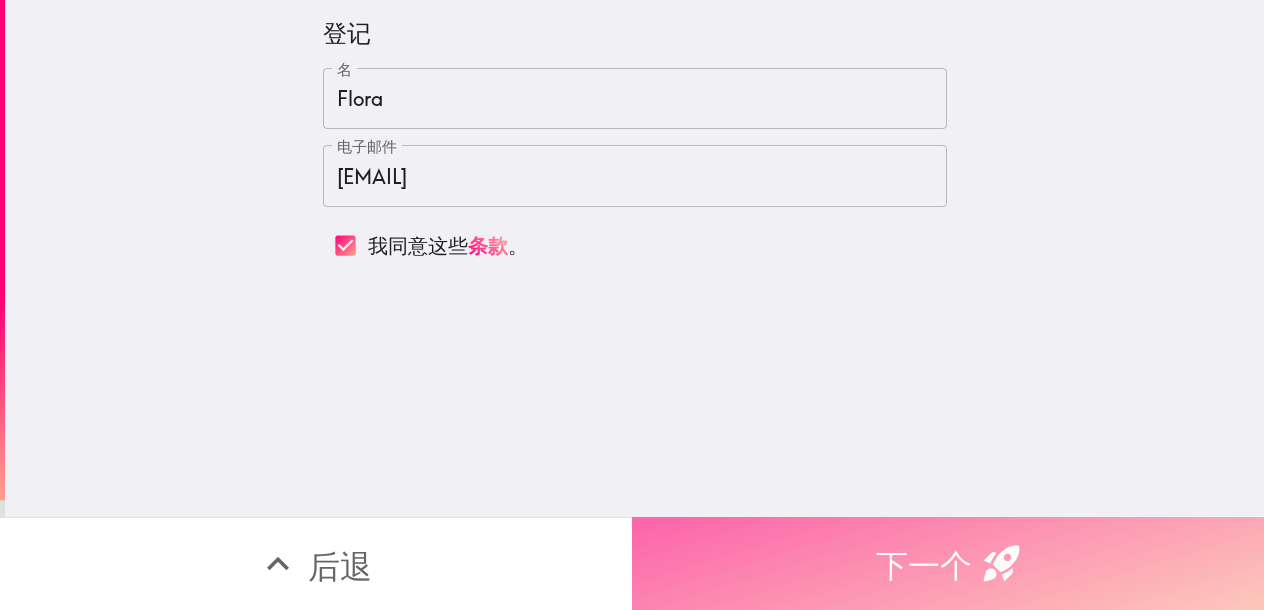 click on "下一个" at bounding box center (948, 563) 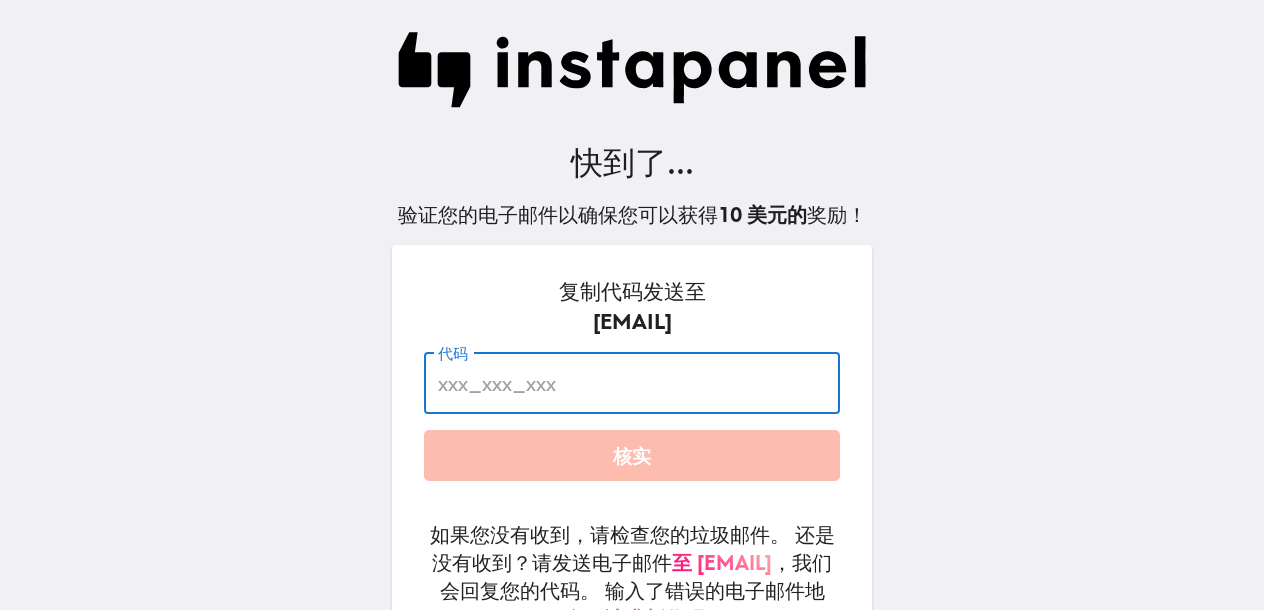 click on "代码" at bounding box center (632, 383) 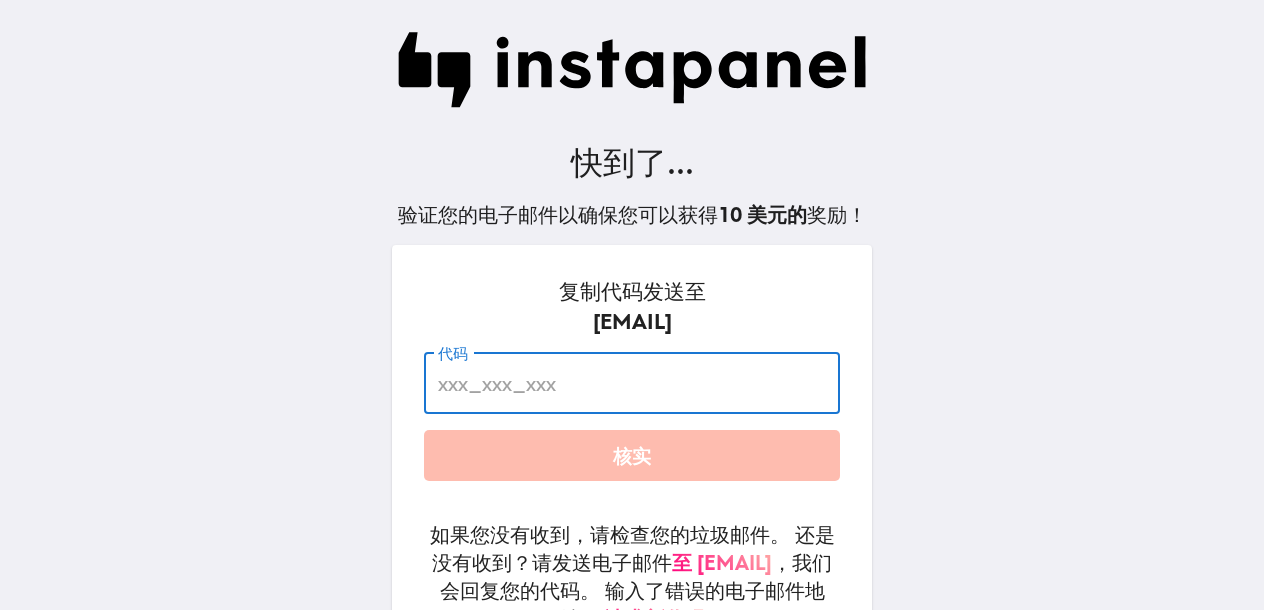 paste on "yKp_52m_AJq" 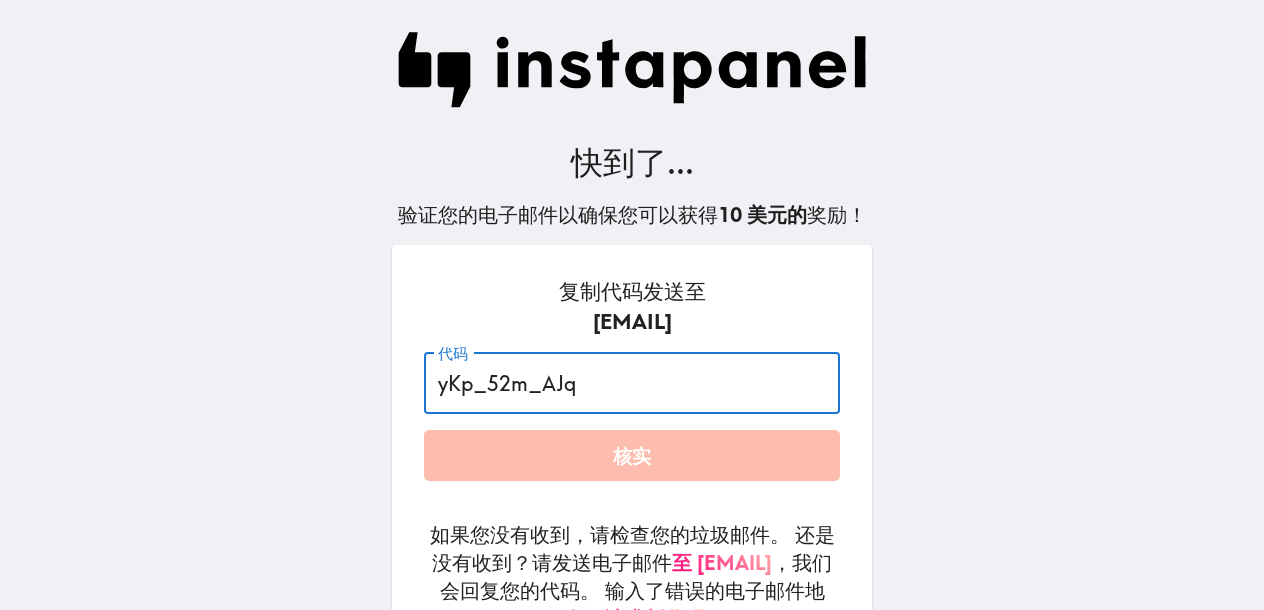 type on "yKp_52m_AJq" 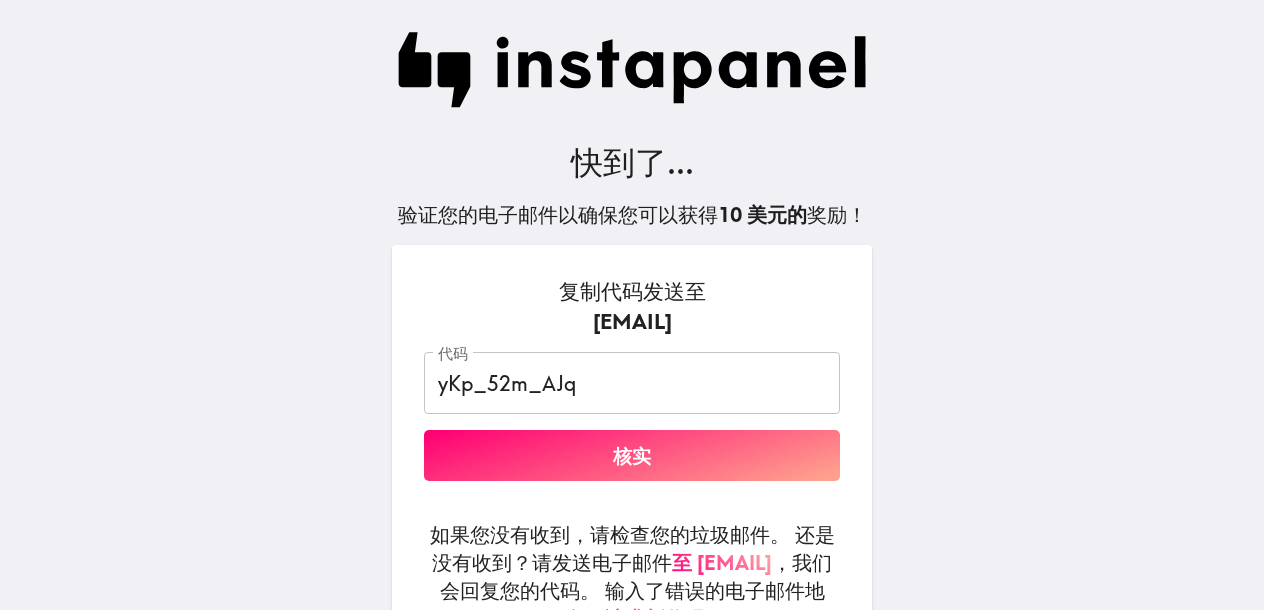 click on "代码 yKp_52m_AJq 代码 核实" at bounding box center (632, 416) 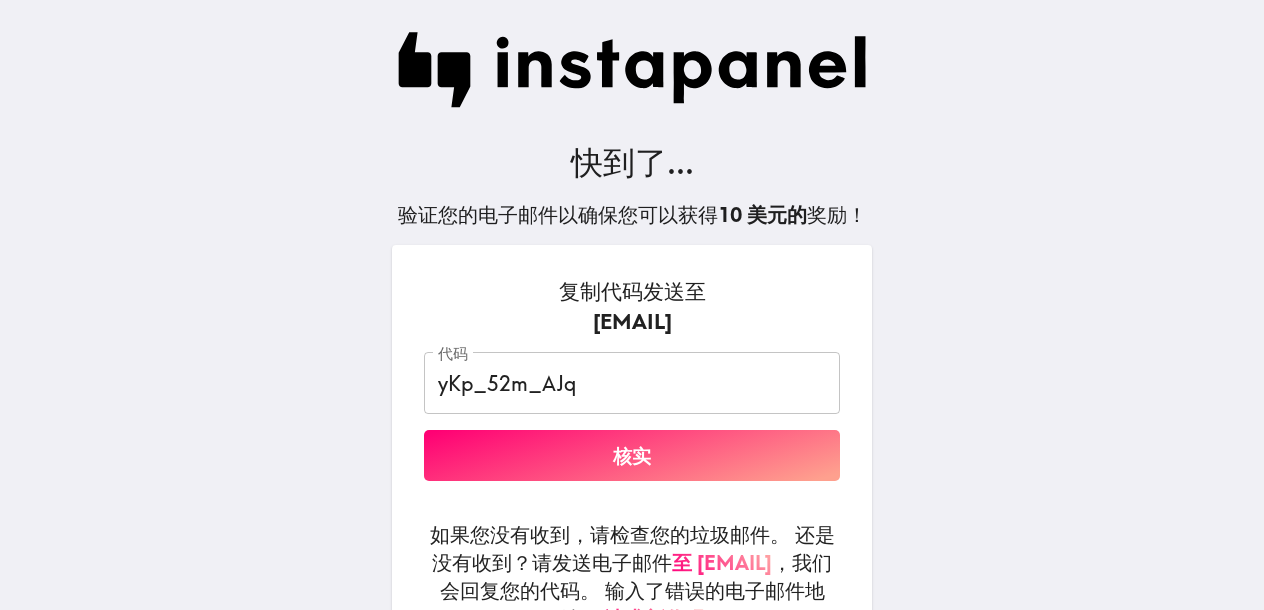 click on "核实" at bounding box center [632, 455] 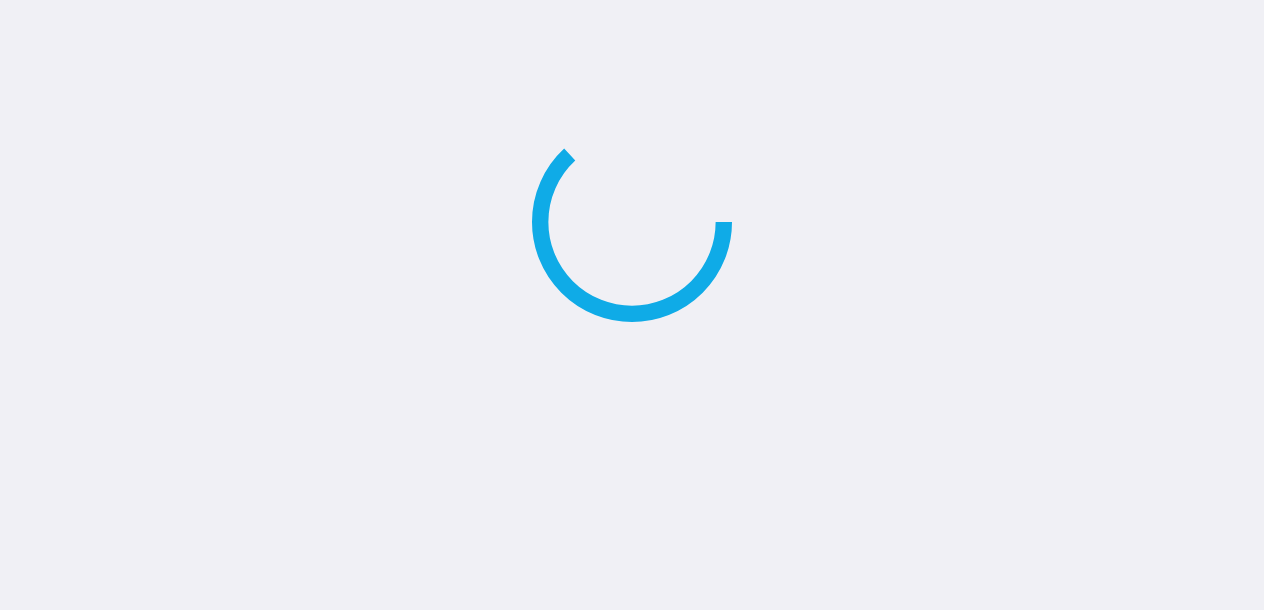 scroll, scrollTop: 0, scrollLeft: 0, axis: both 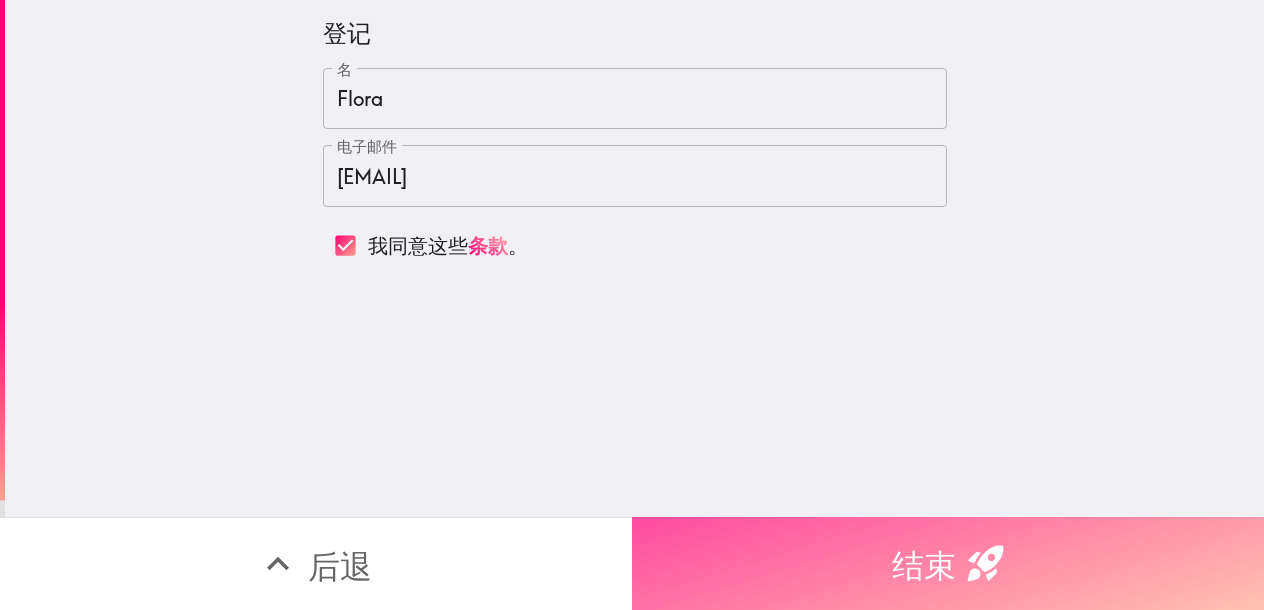 click on "结束" at bounding box center (948, 563) 